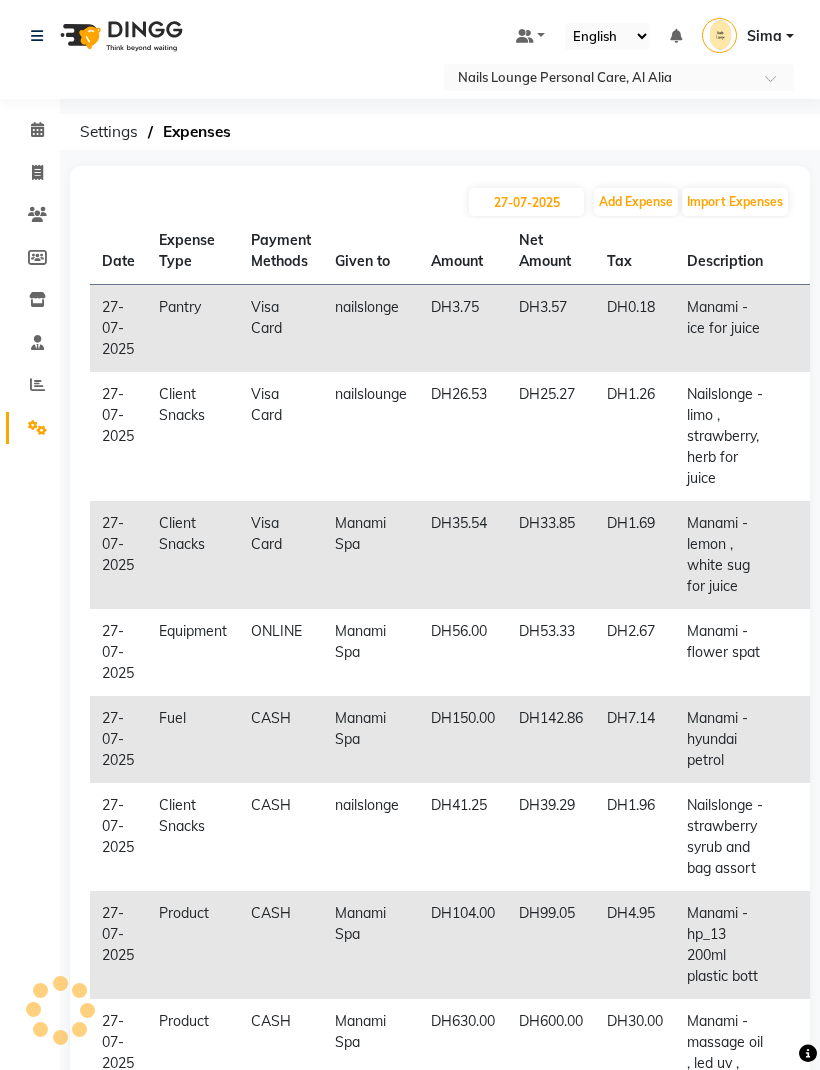 scroll, scrollTop: 322, scrollLeft: 0, axis: vertical 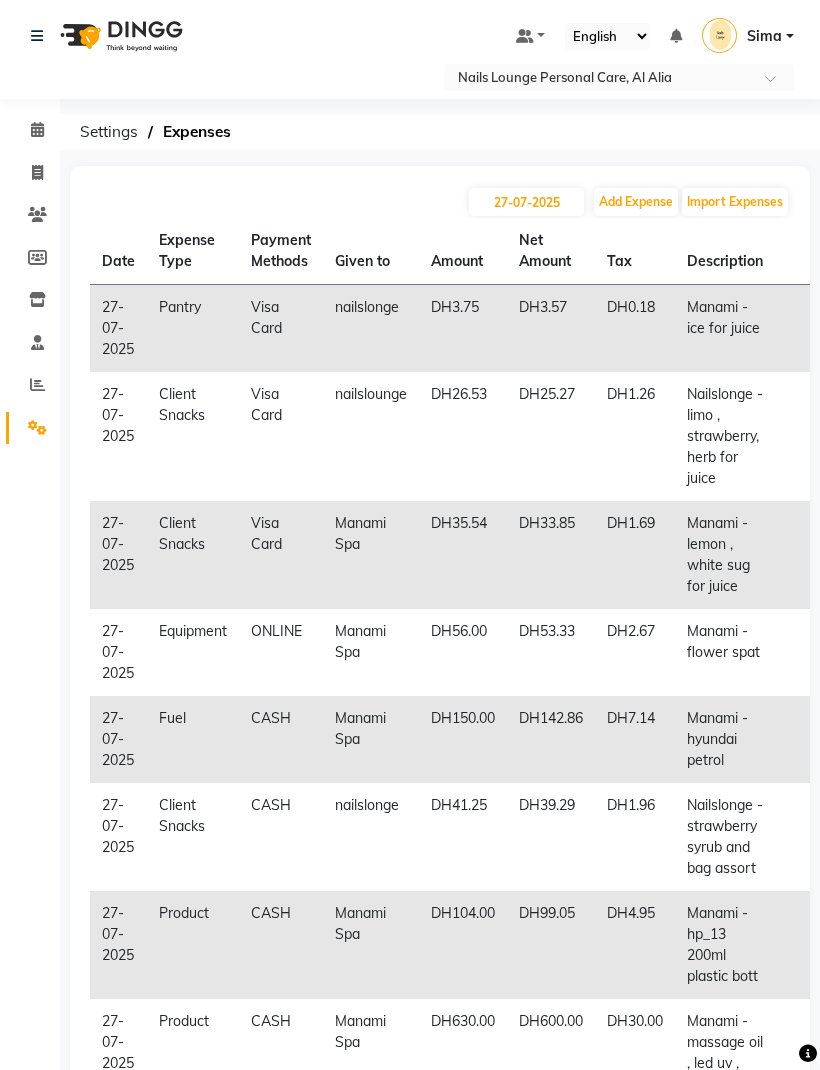 click 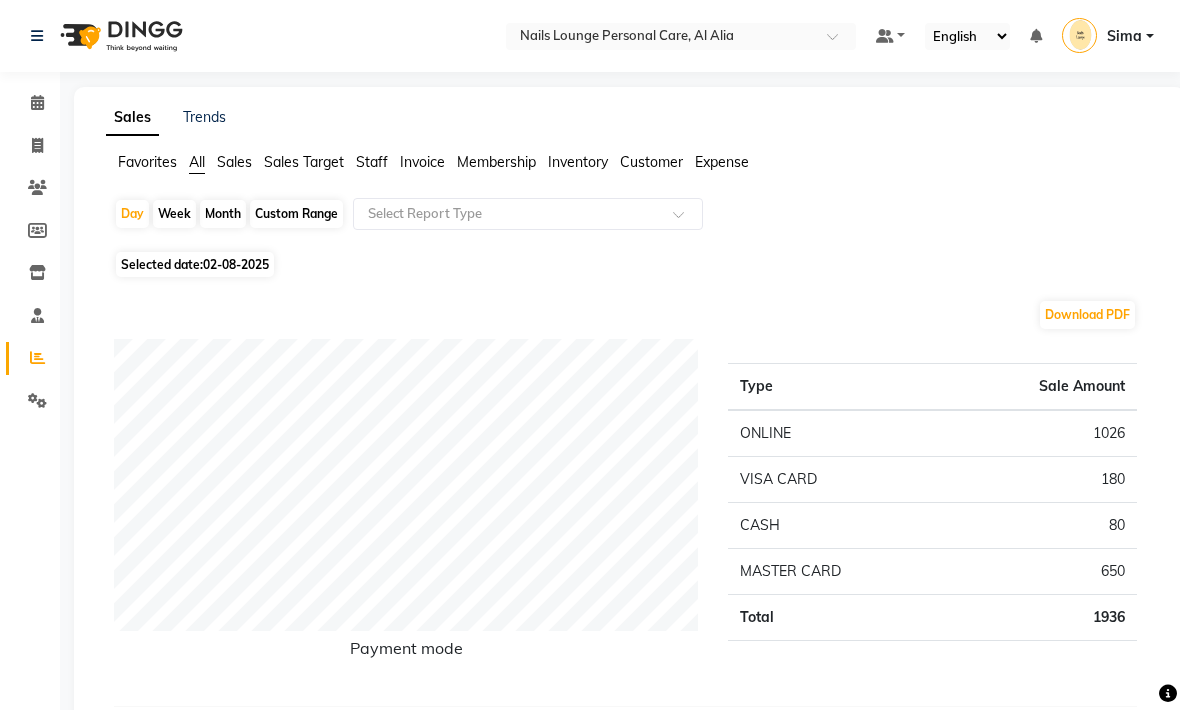 click on "Month" 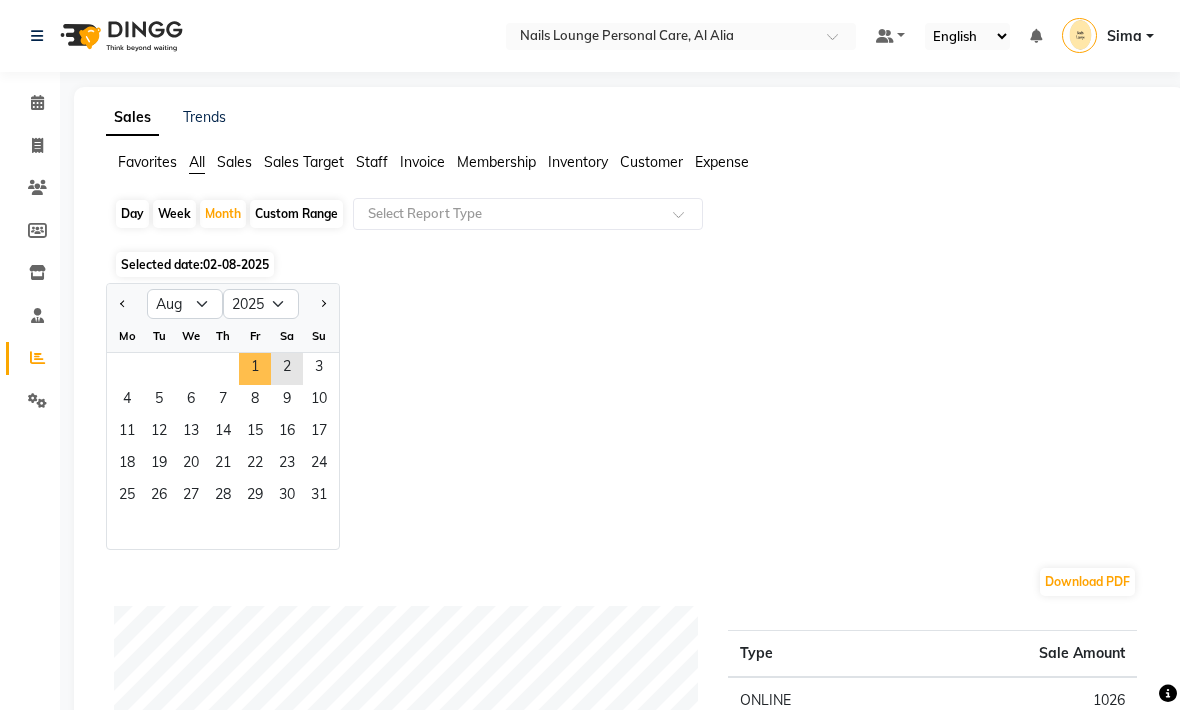 click on "1" 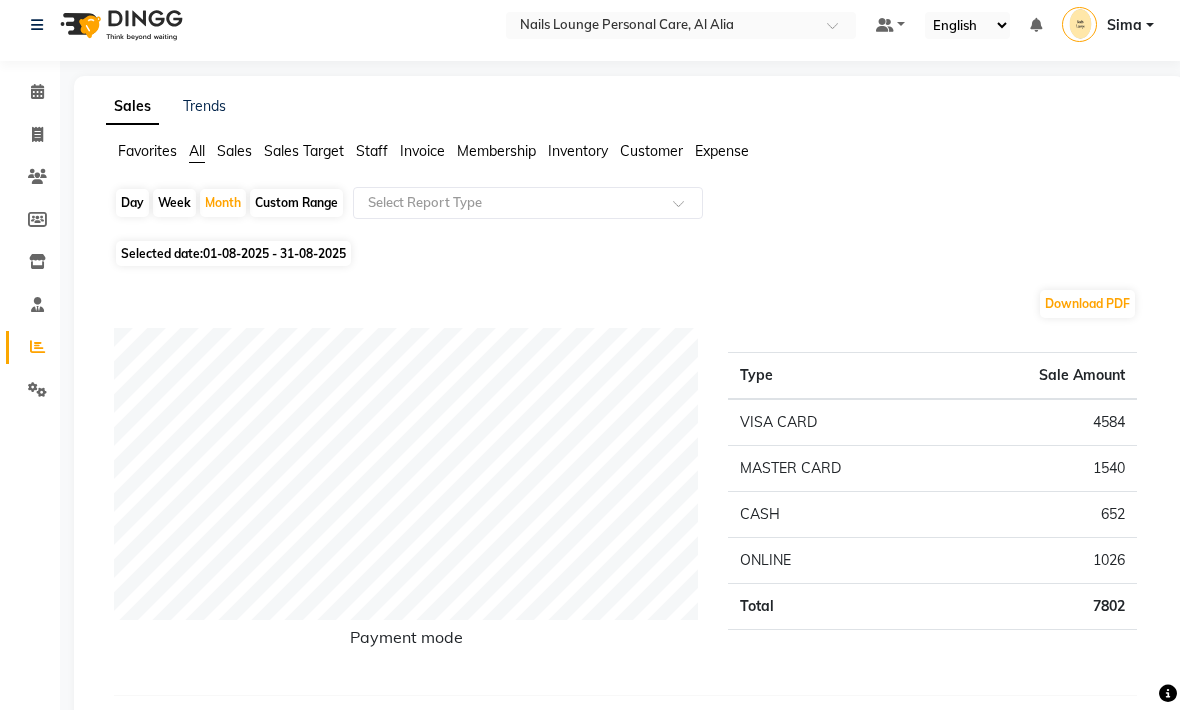 scroll, scrollTop: 0, scrollLeft: 0, axis: both 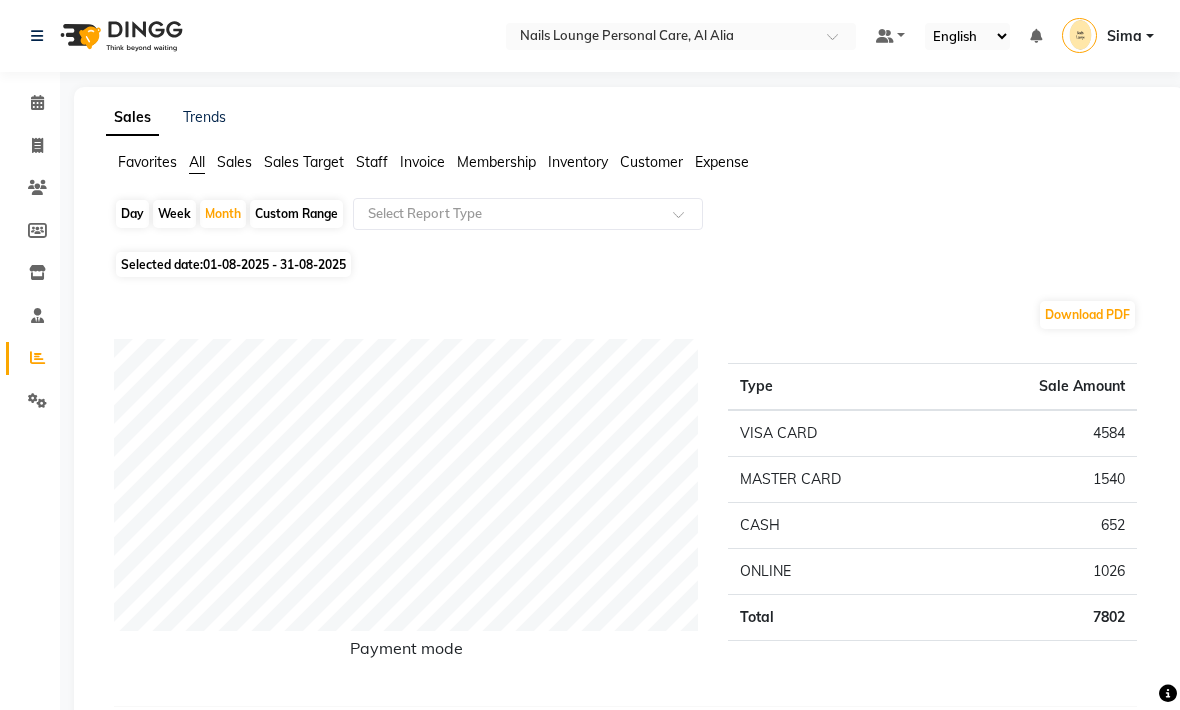 click on "Month" 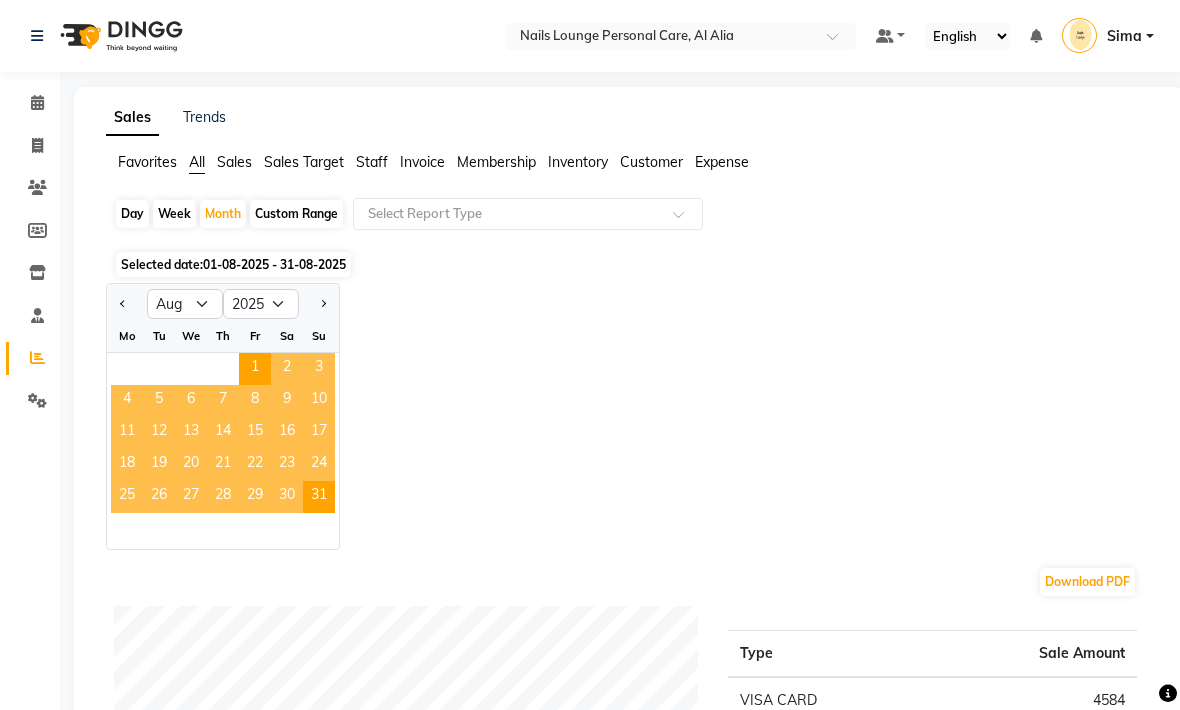 click 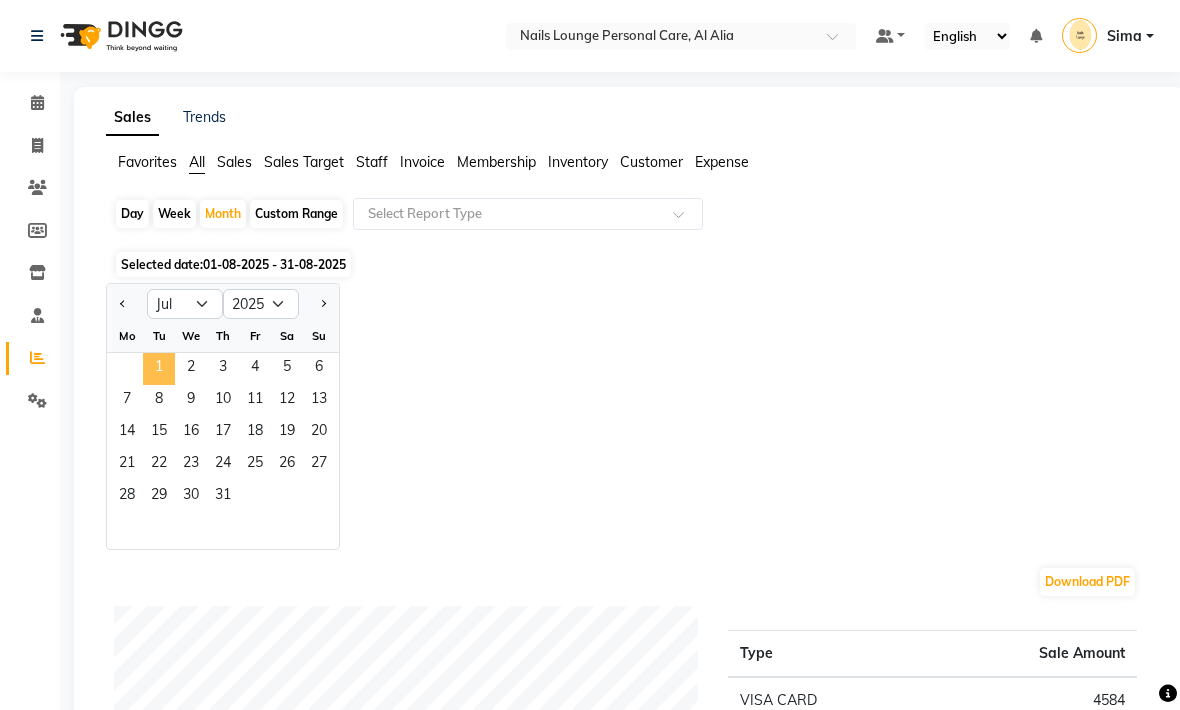 click on "1" 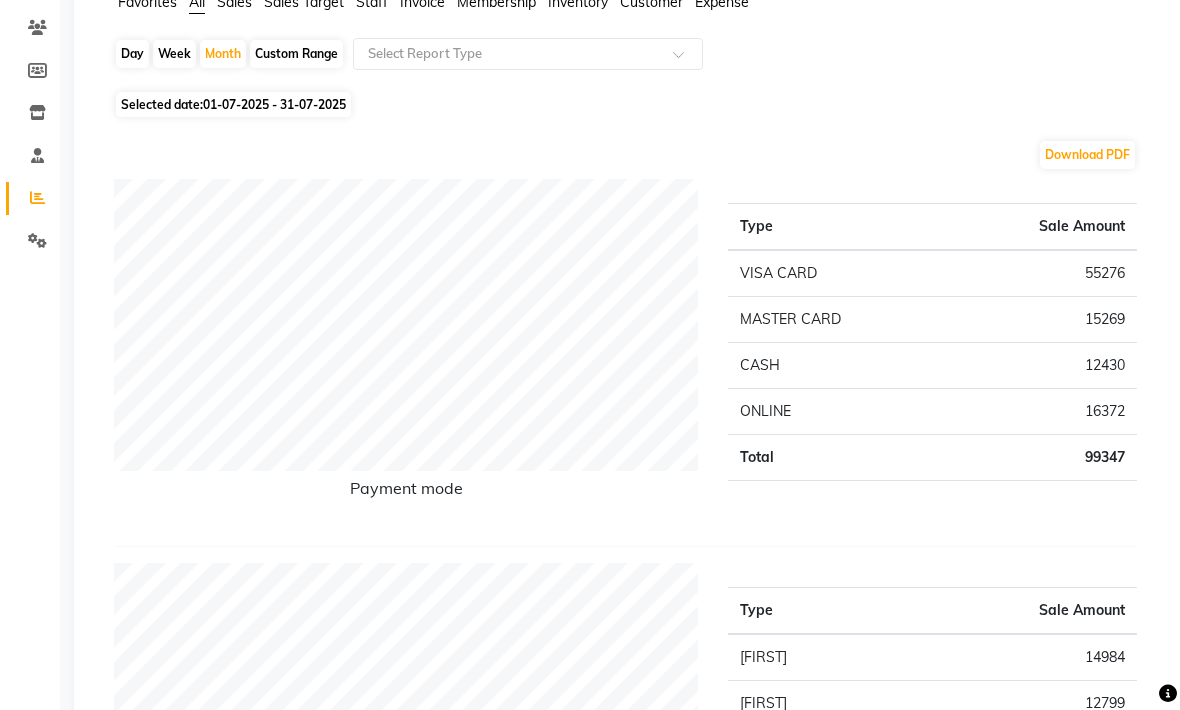 scroll, scrollTop: 0, scrollLeft: 0, axis: both 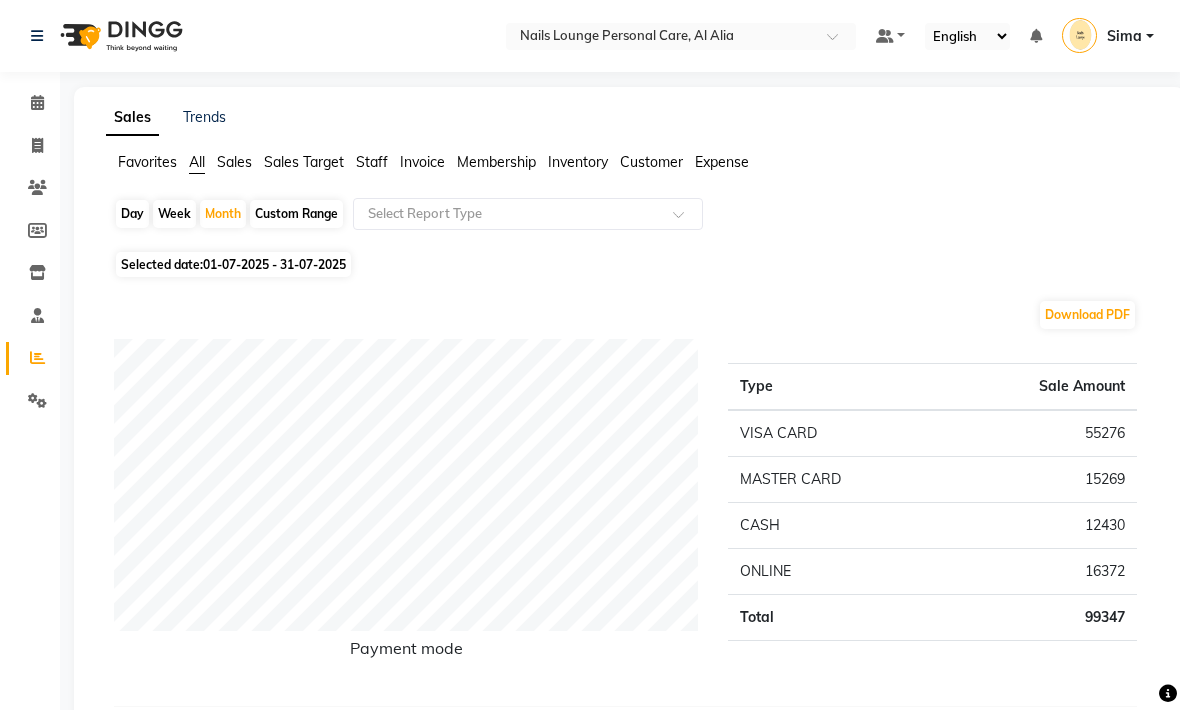 click on "Sales" 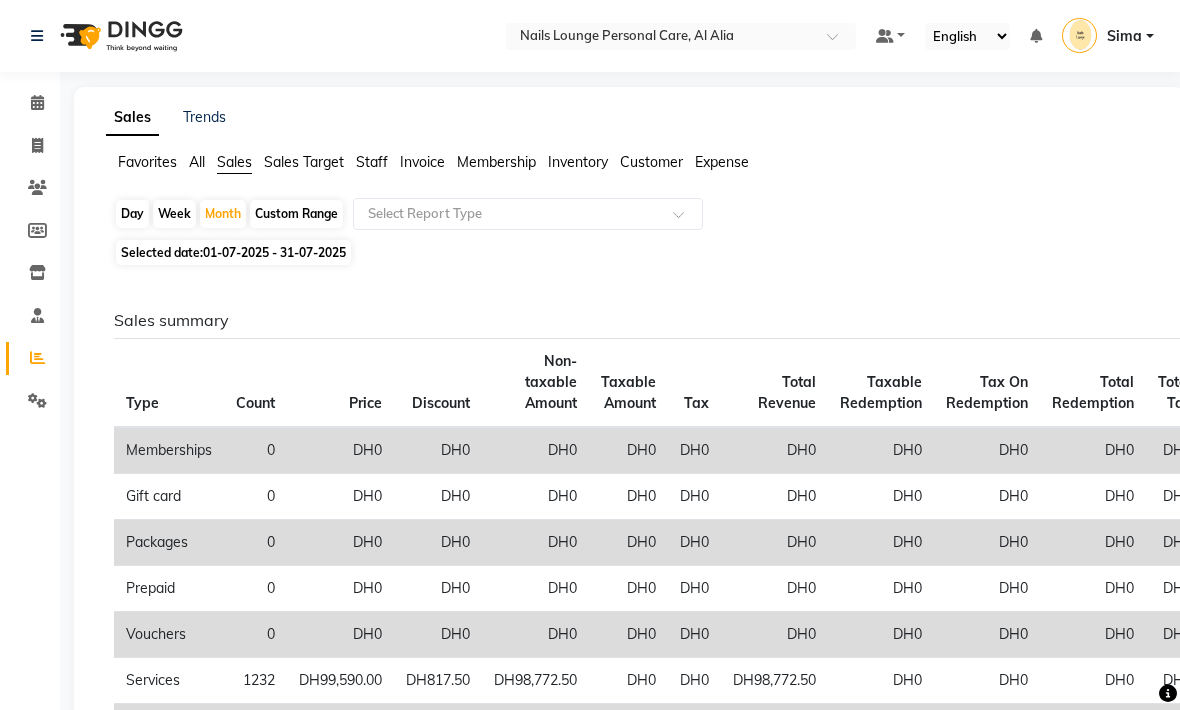 click 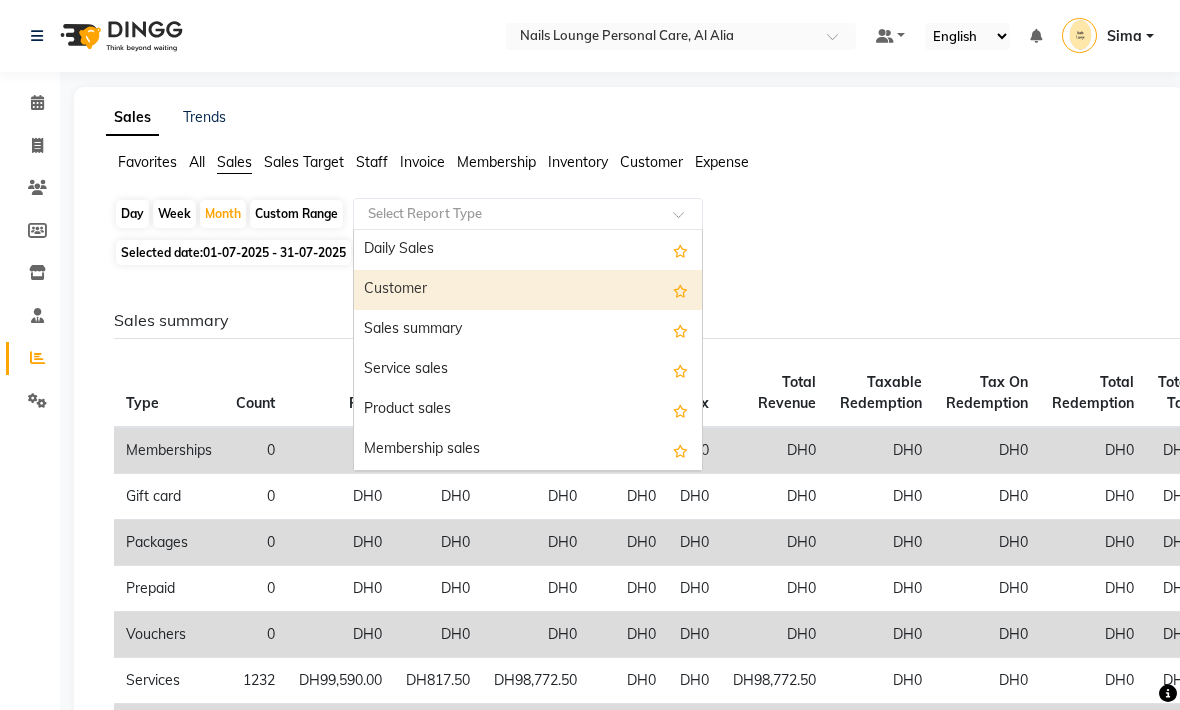 click on "Customer" at bounding box center (528, 290) 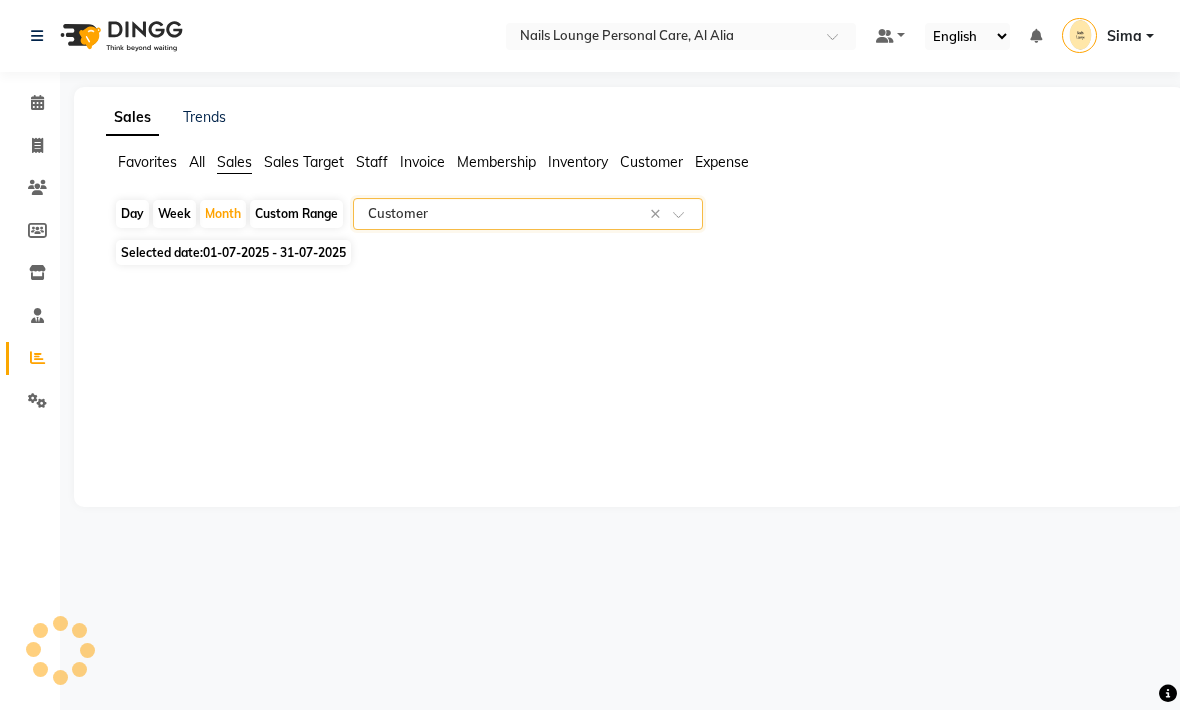 select on "full_report" 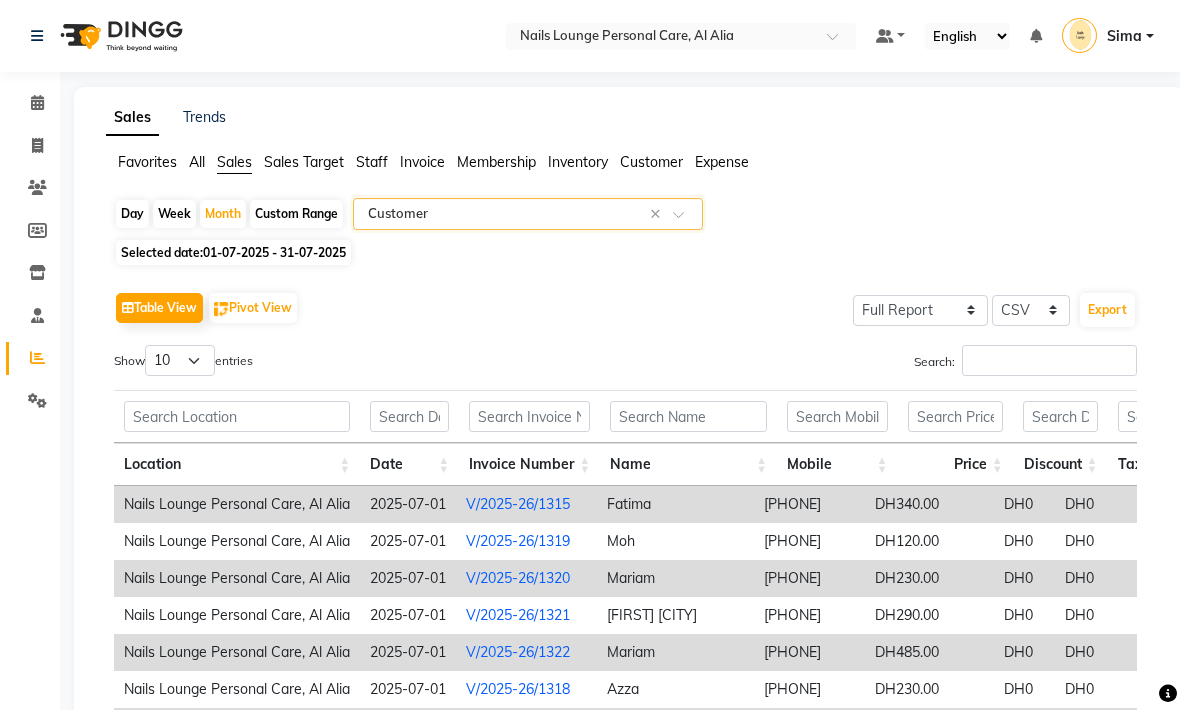 click 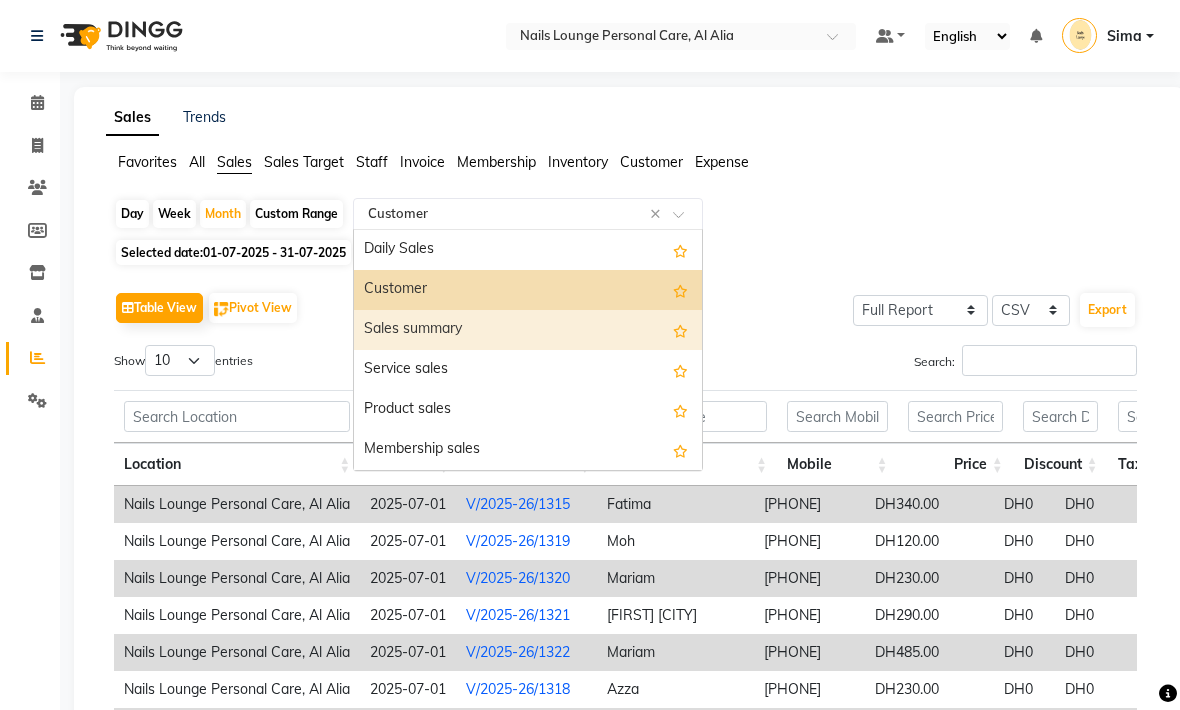 click on "Sales summary" at bounding box center [528, 330] 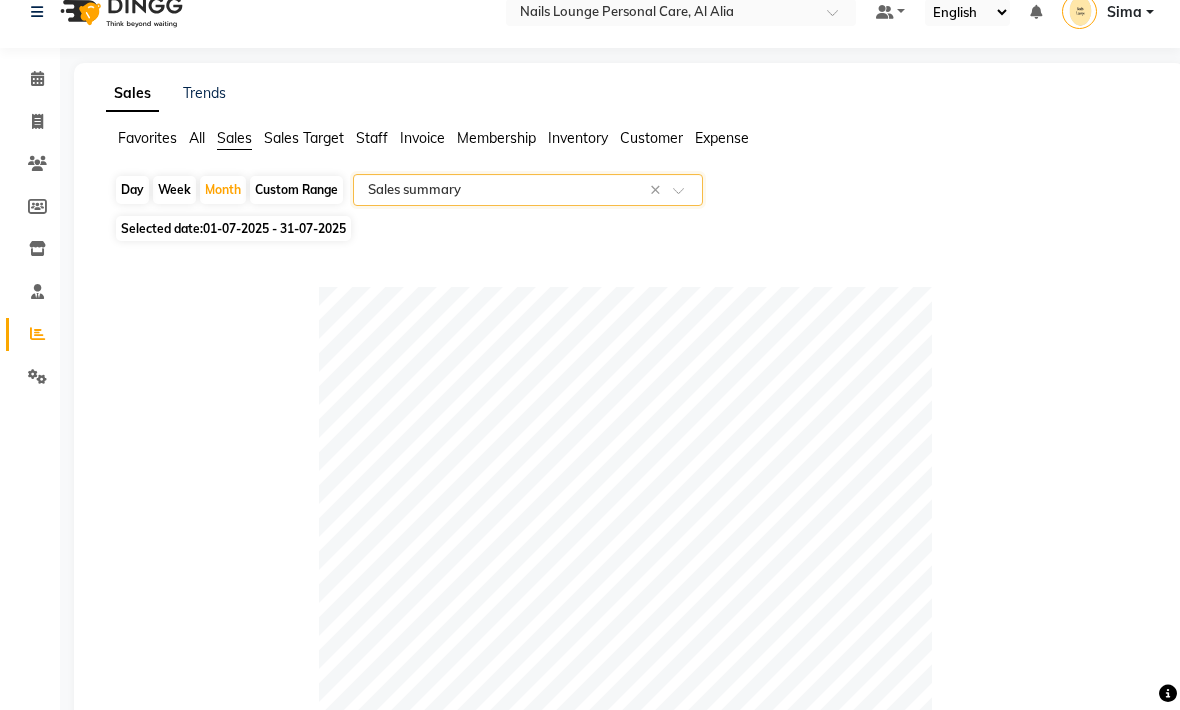 scroll, scrollTop: 0, scrollLeft: 0, axis: both 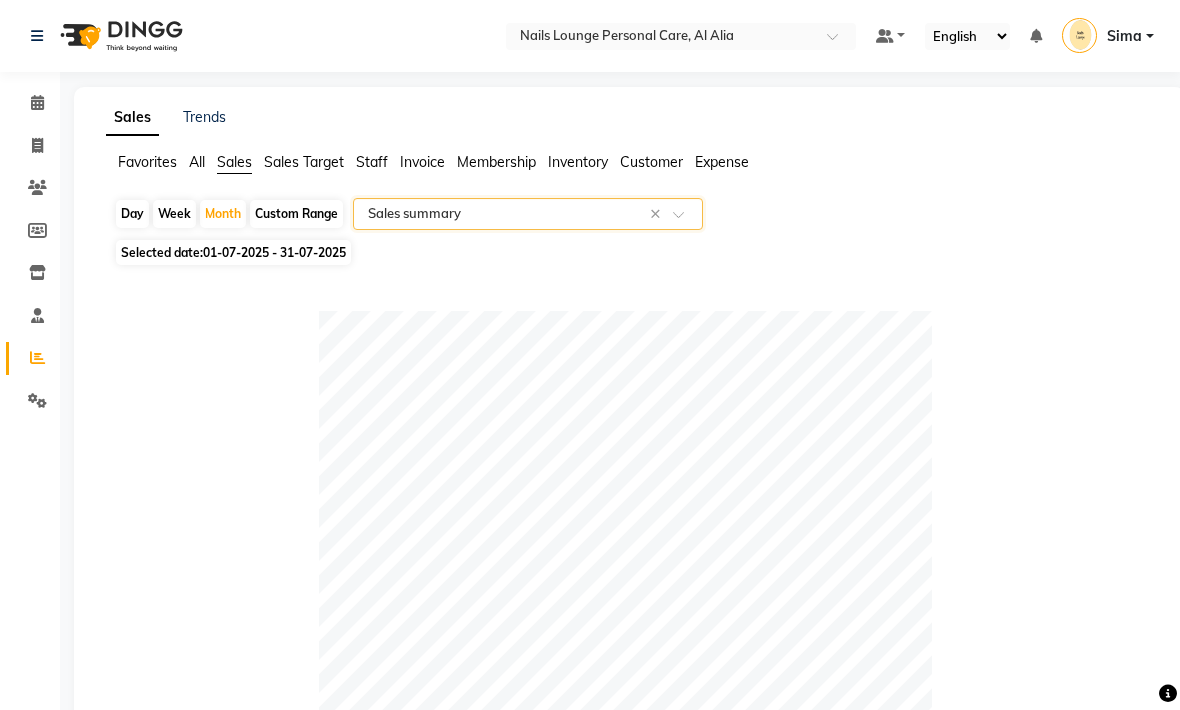 click 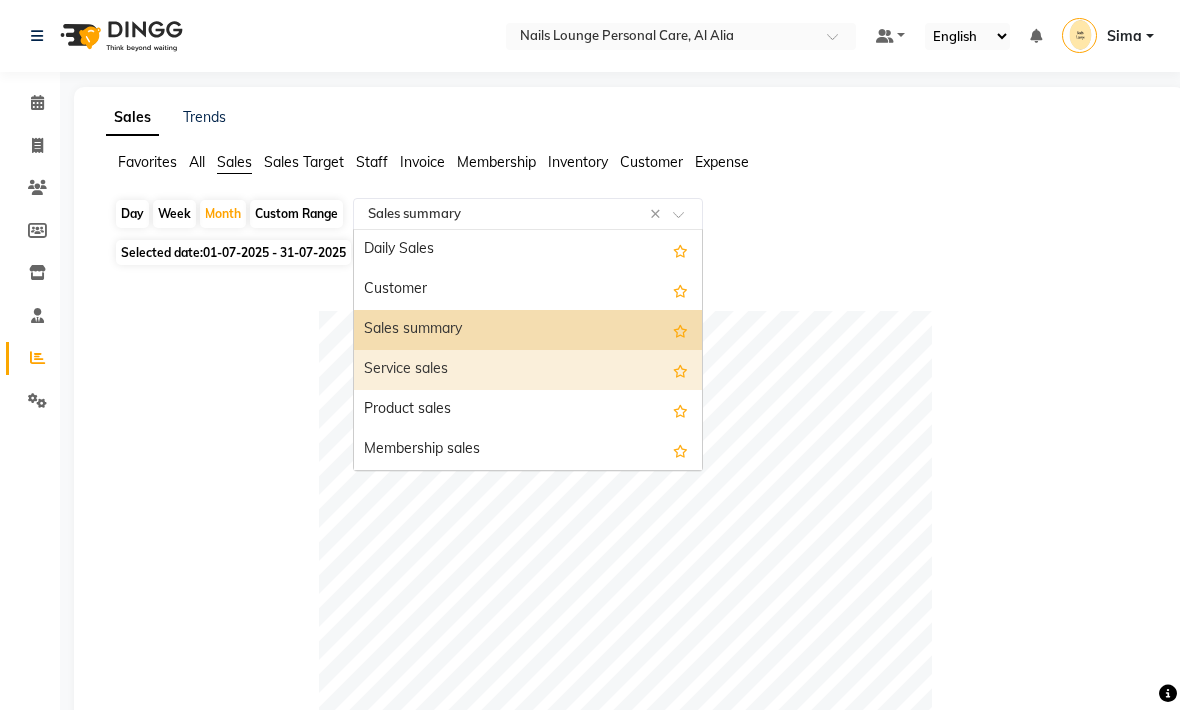 click on "Service sales" at bounding box center [528, 370] 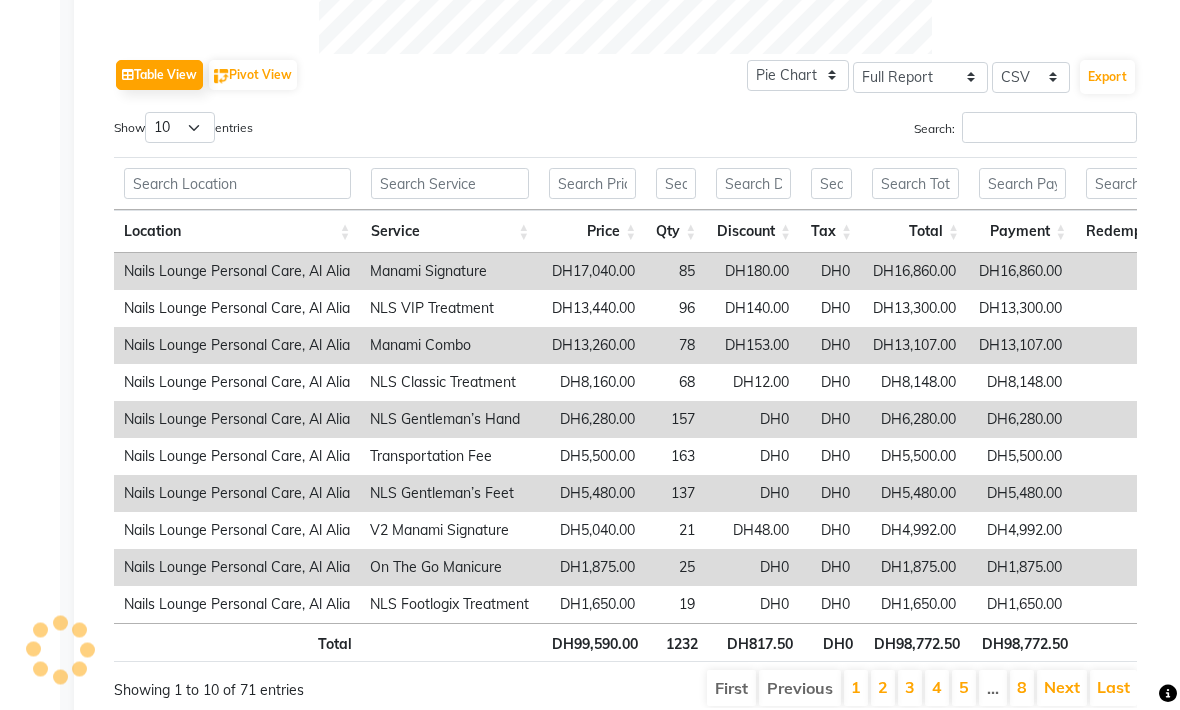 scroll, scrollTop: 869, scrollLeft: 0, axis: vertical 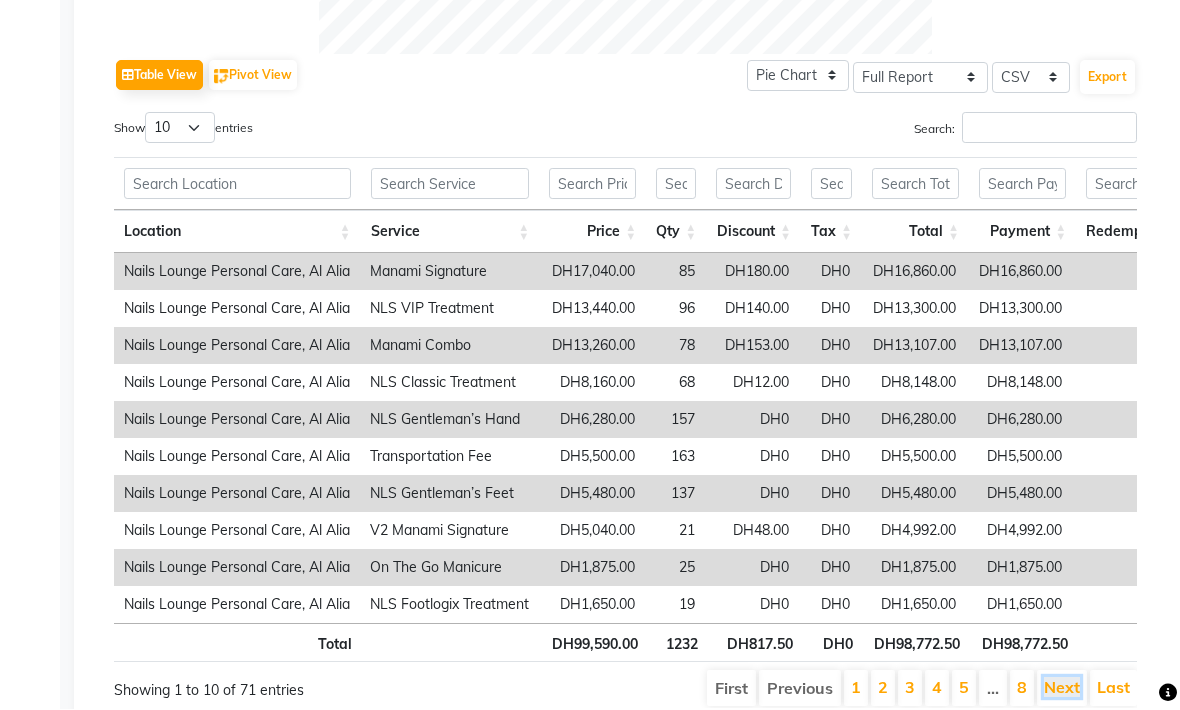 click on "Next" at bounding box center [1062, 688] 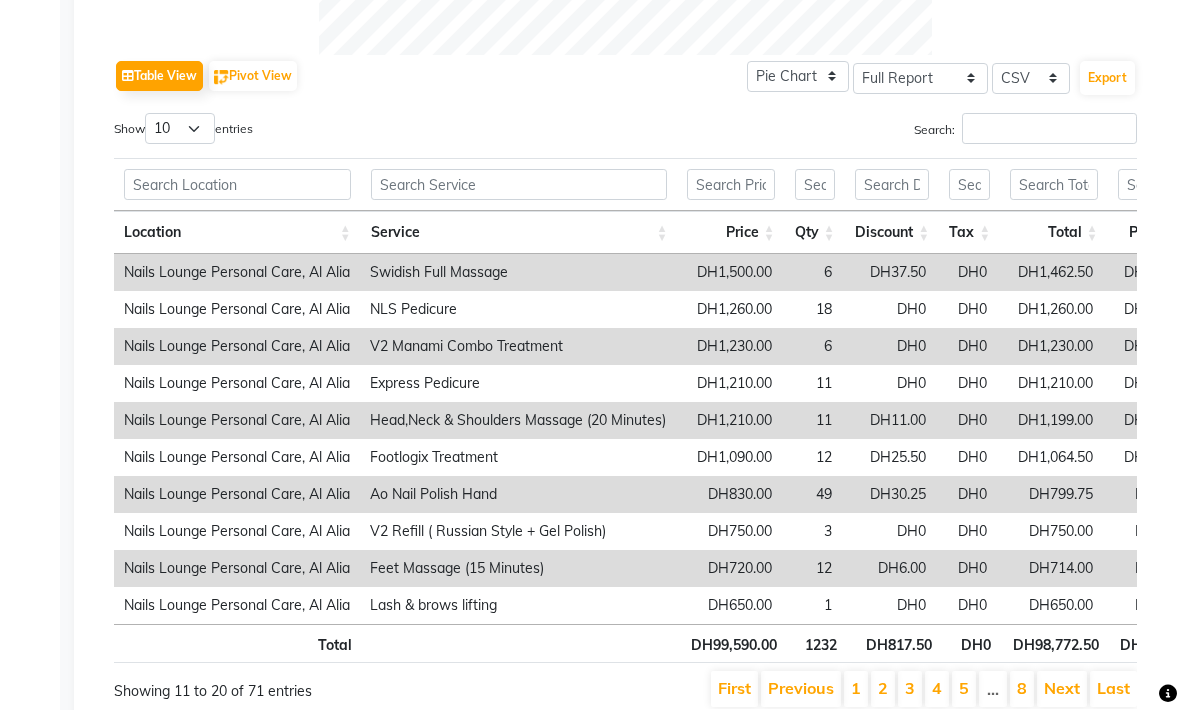 scroll, scrollTop: 0, scrollLeft: 104, axis: horizontal 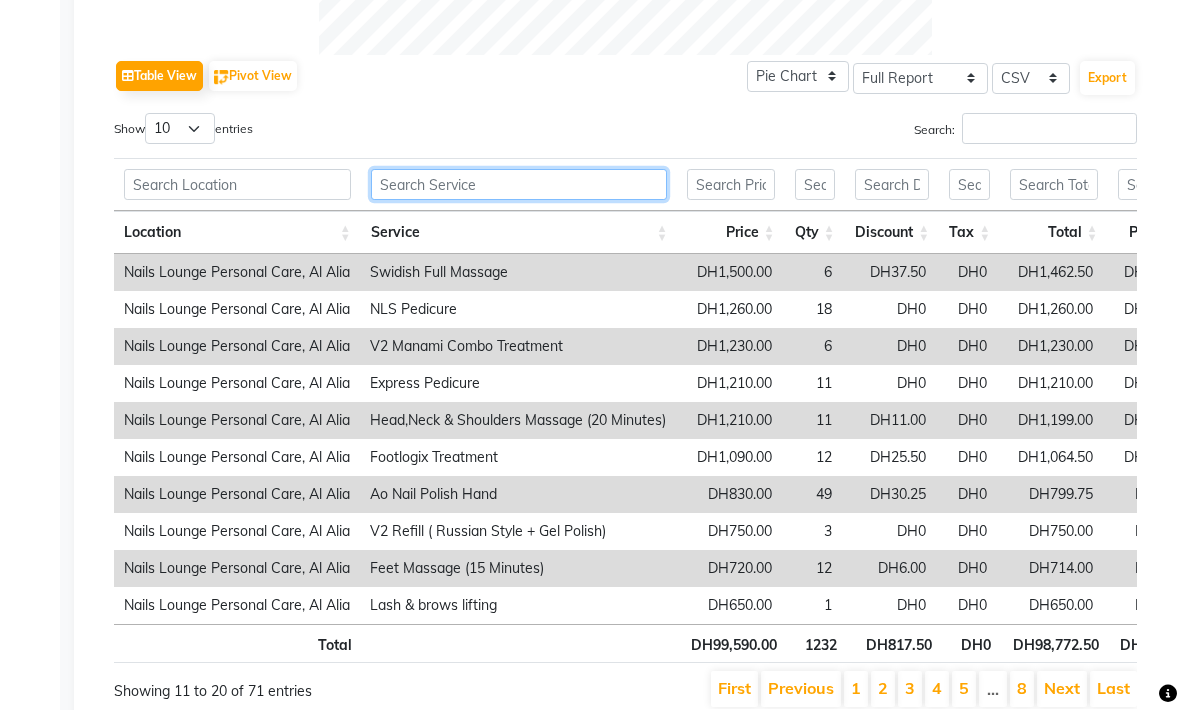 click at bounding box center (519, 184) 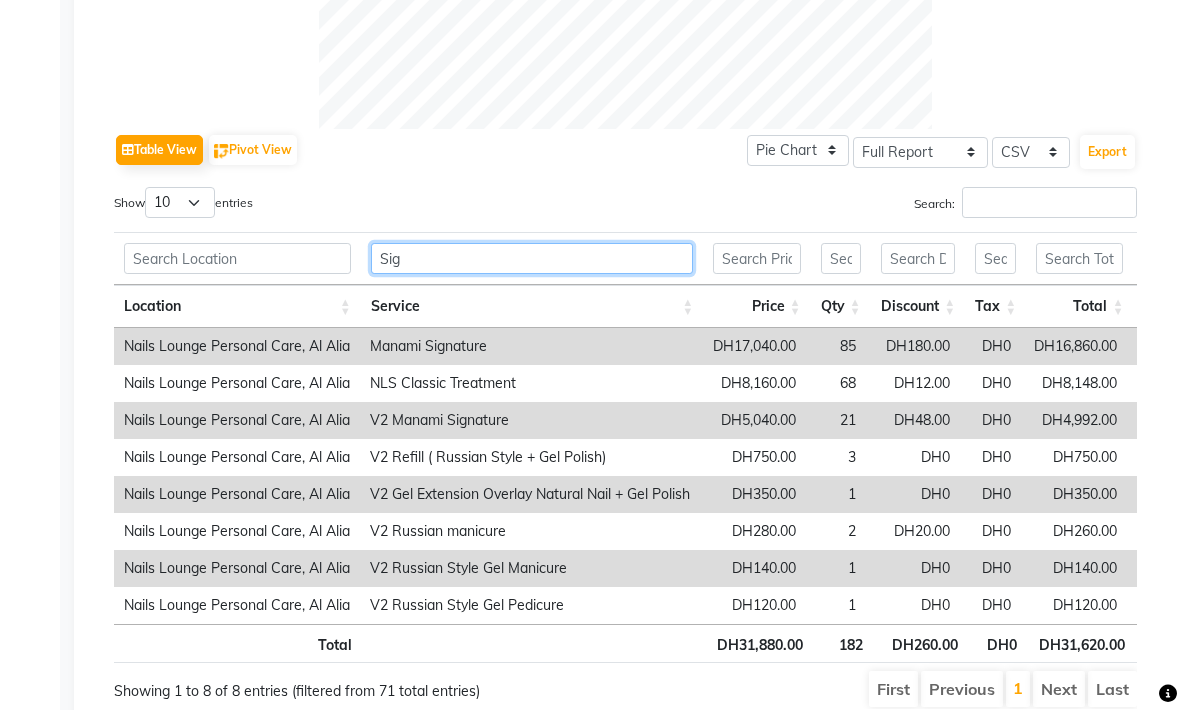 scroll, scrollTop: 573, scrollLeft: 0, axis: vertical 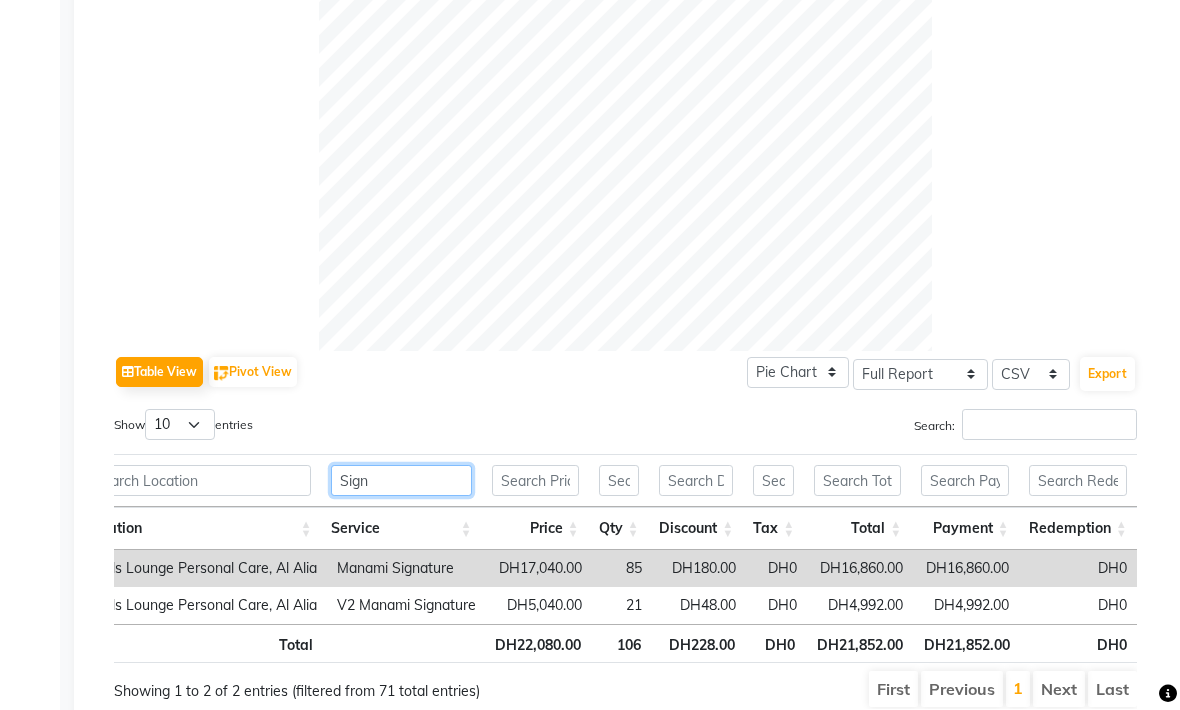 type on "Sign" 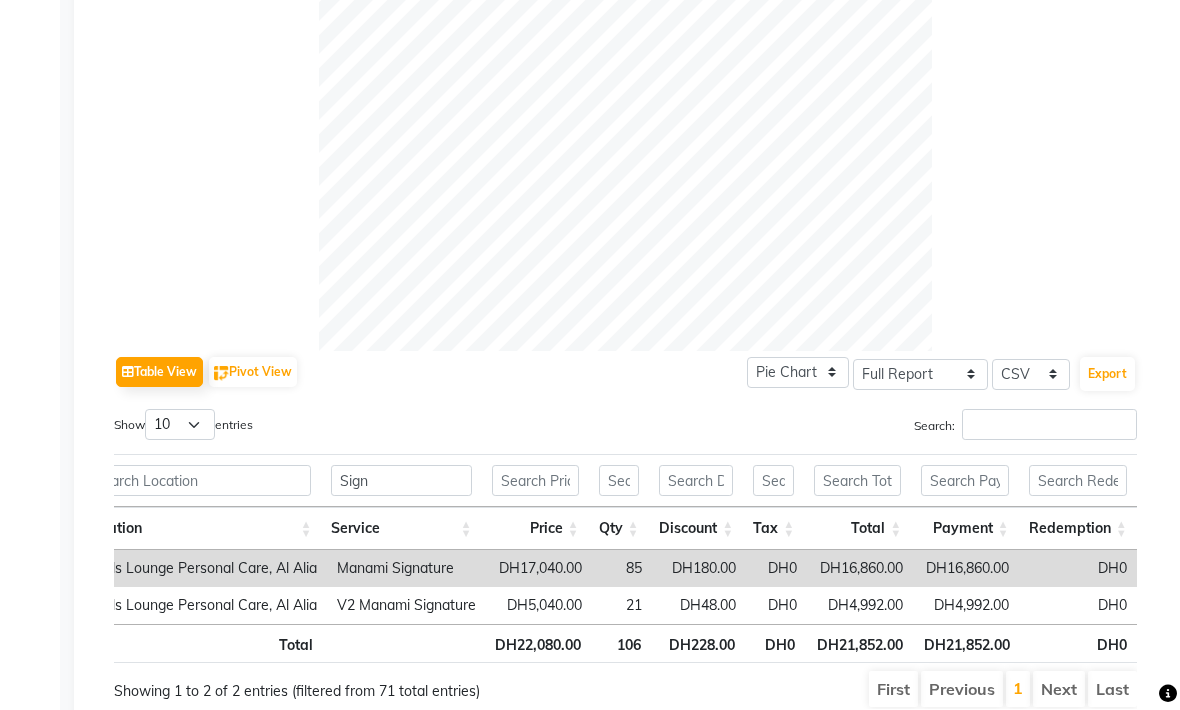 scroll, scrollTop: 0, scrollLeft: -27, axis: horizontal 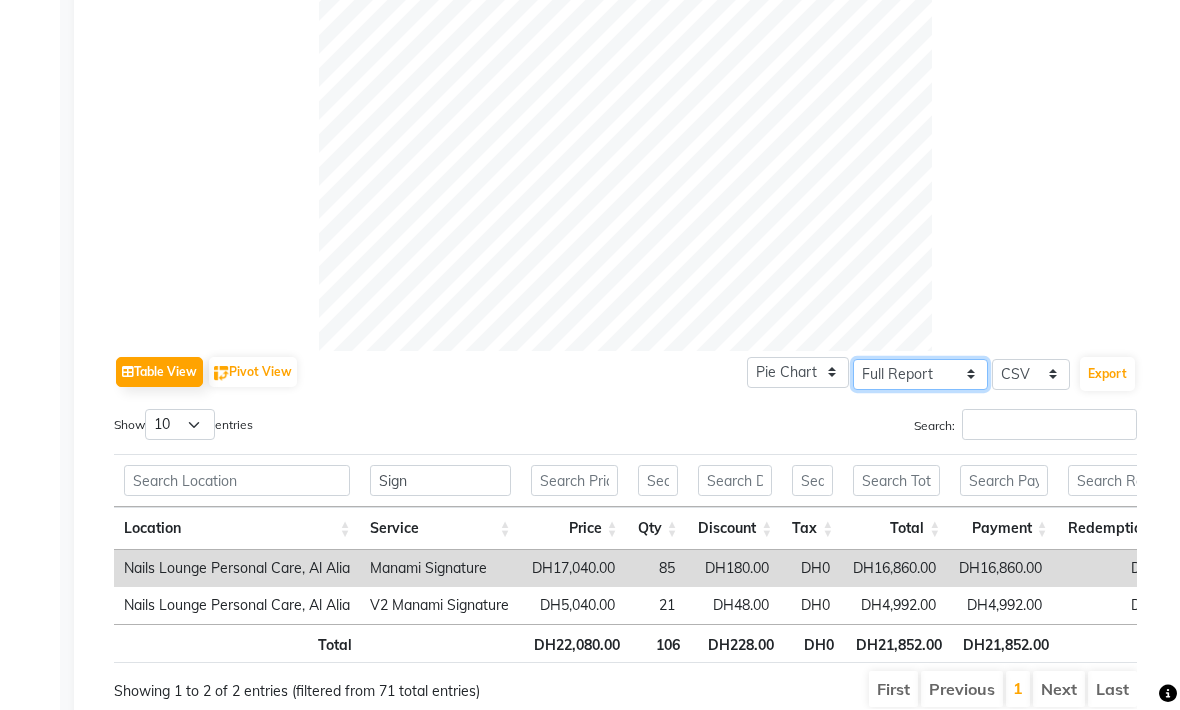 click on "Select Full Report Filtered Report" 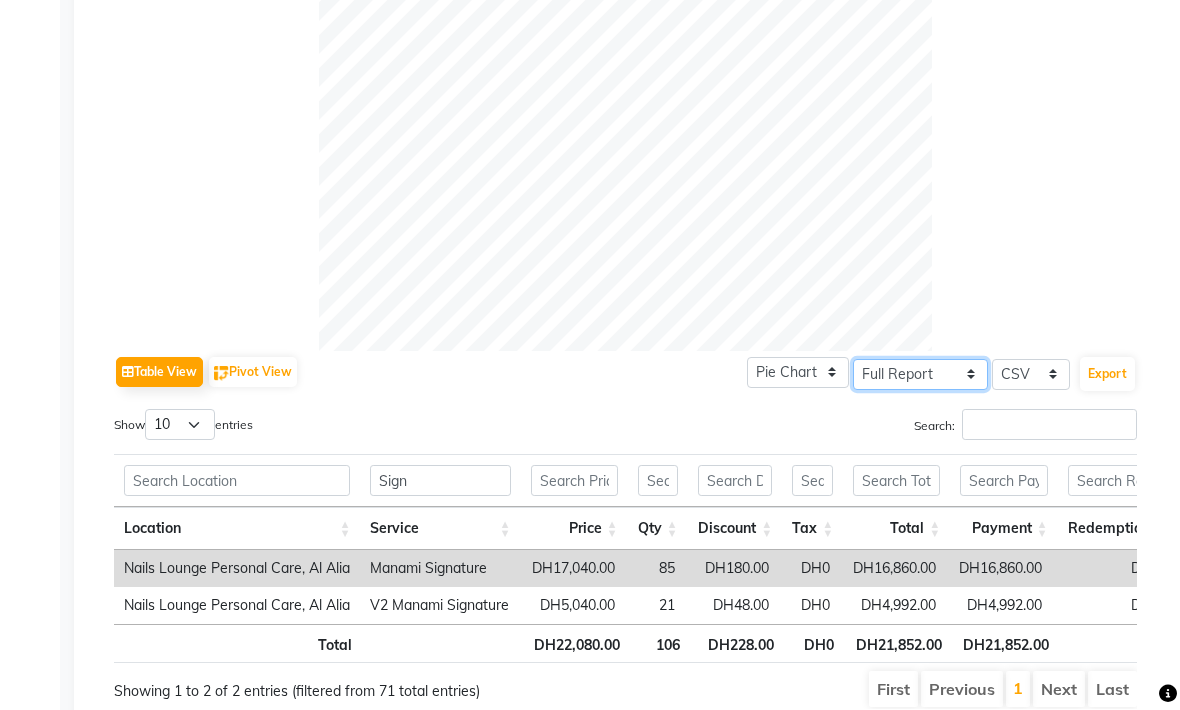 select on "filtered_report" 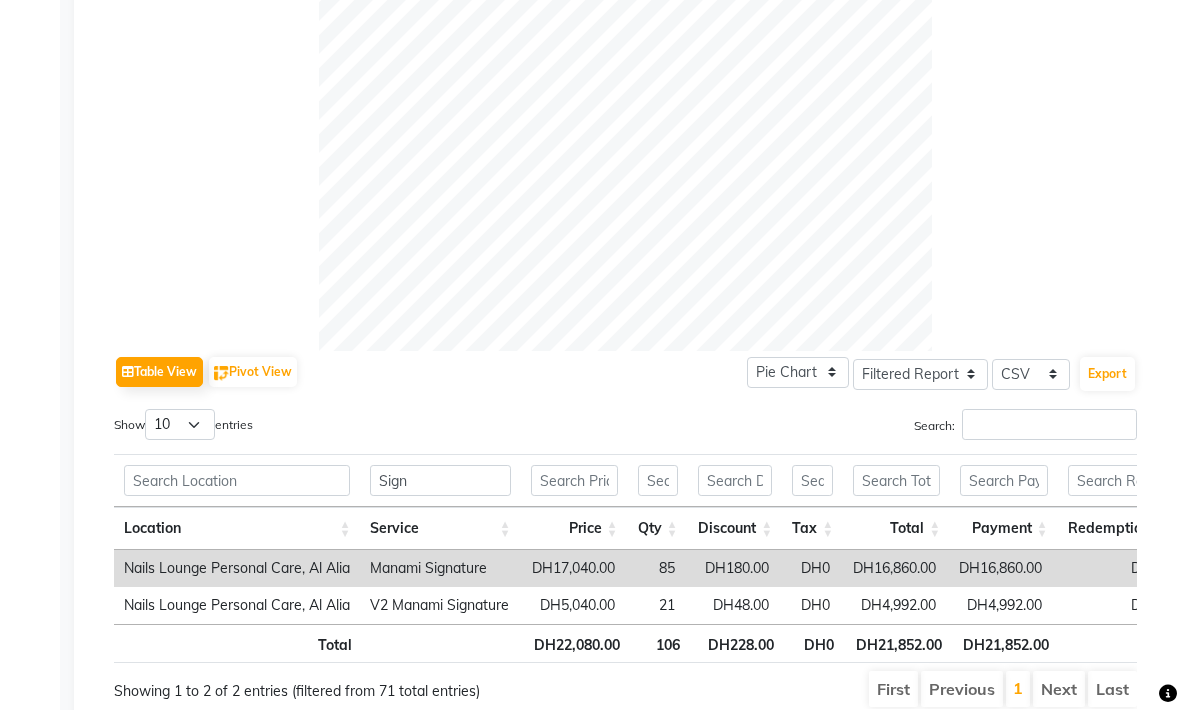 click on "Export" 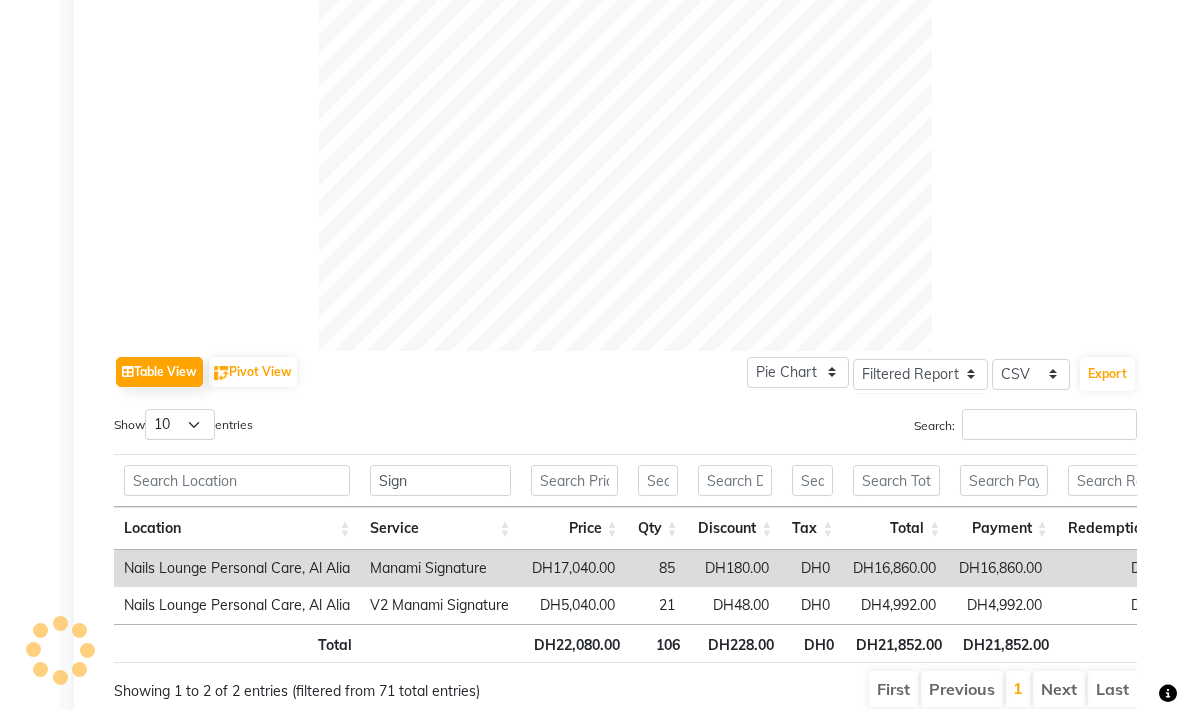 scroll, scrollTop: 639, scrollLeft: 0, axis: vertical 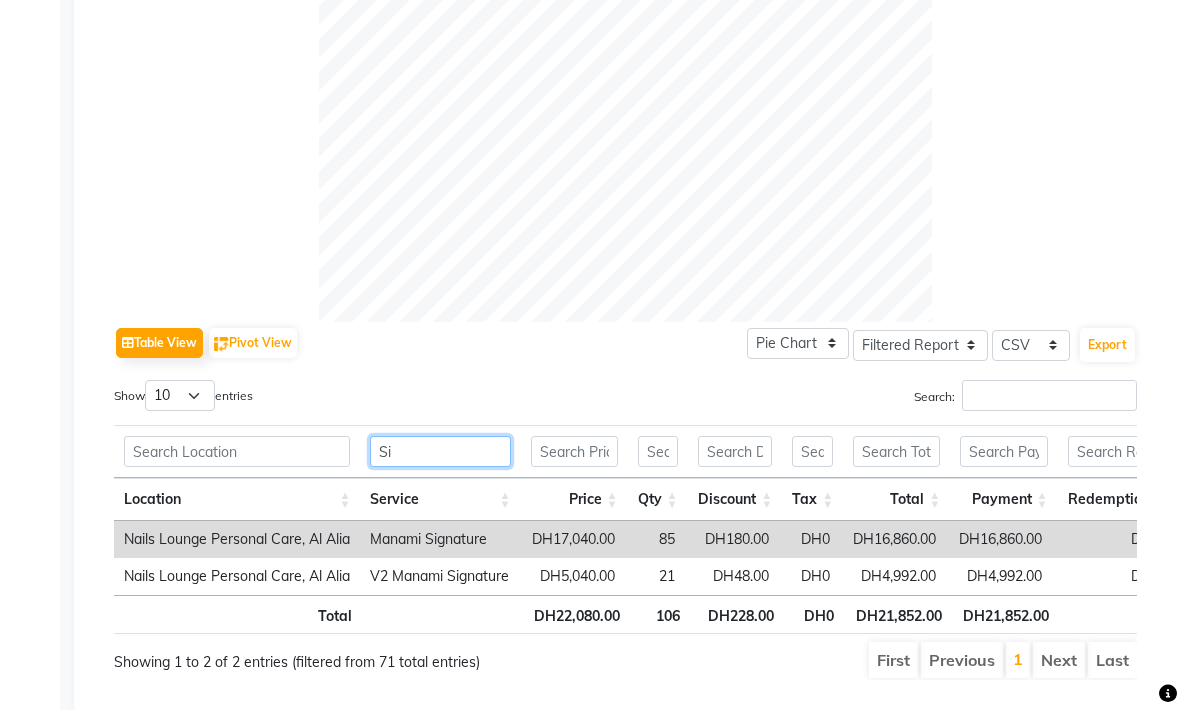 type on "S" 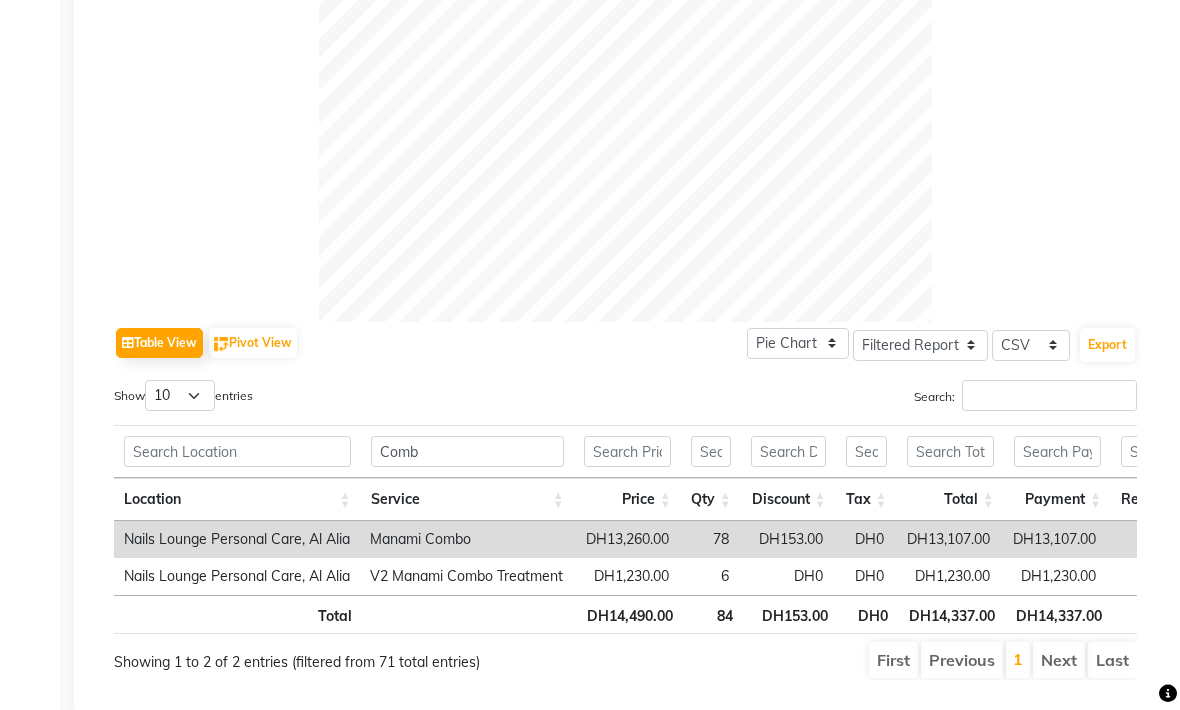 click on "Export" 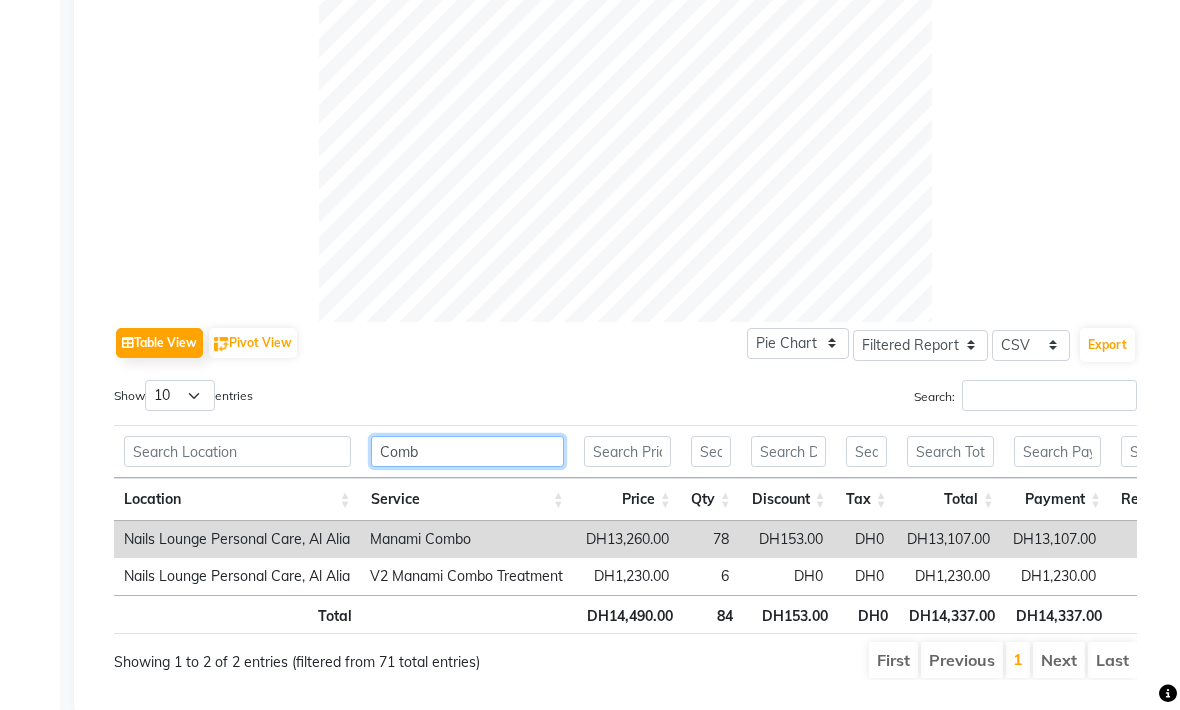 click on "Comb" at bounding box center (467, 451) 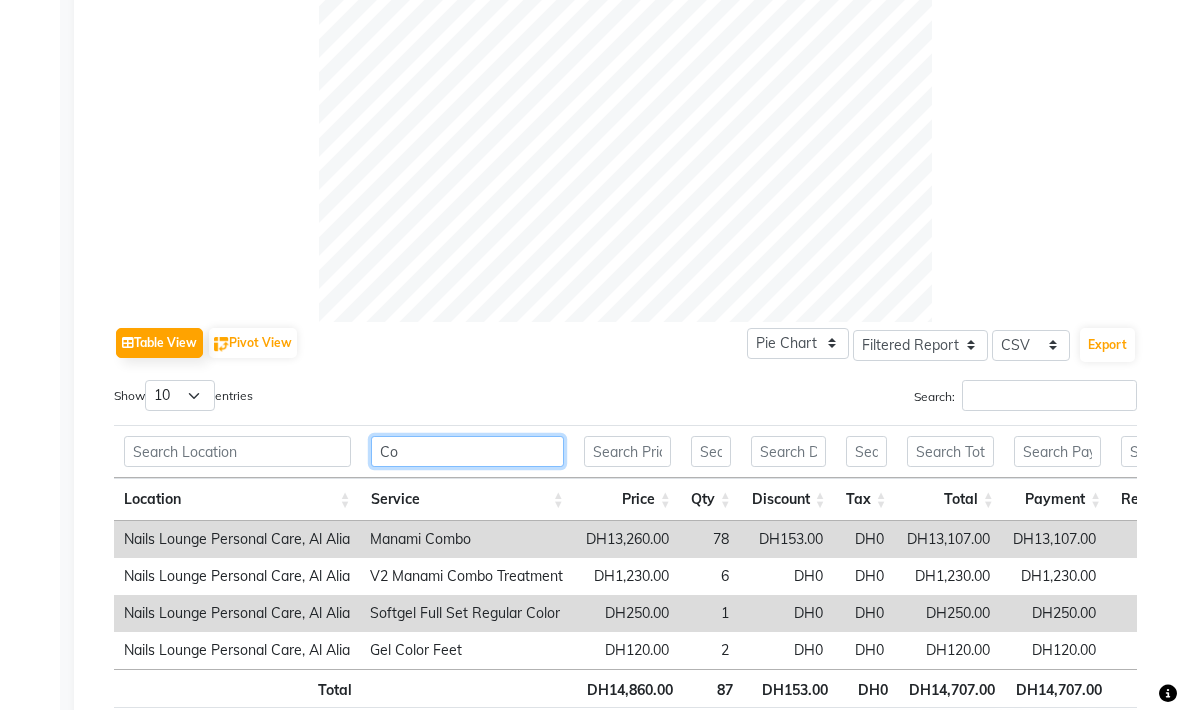 type on "C" 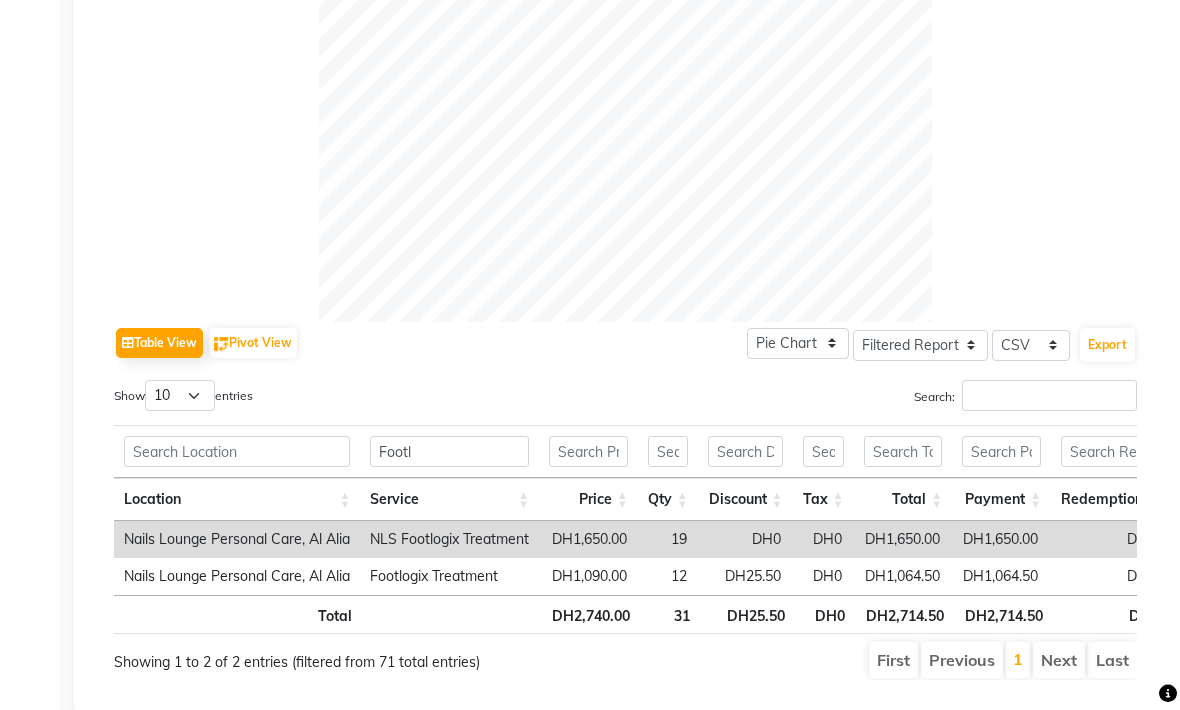 click on "Export" 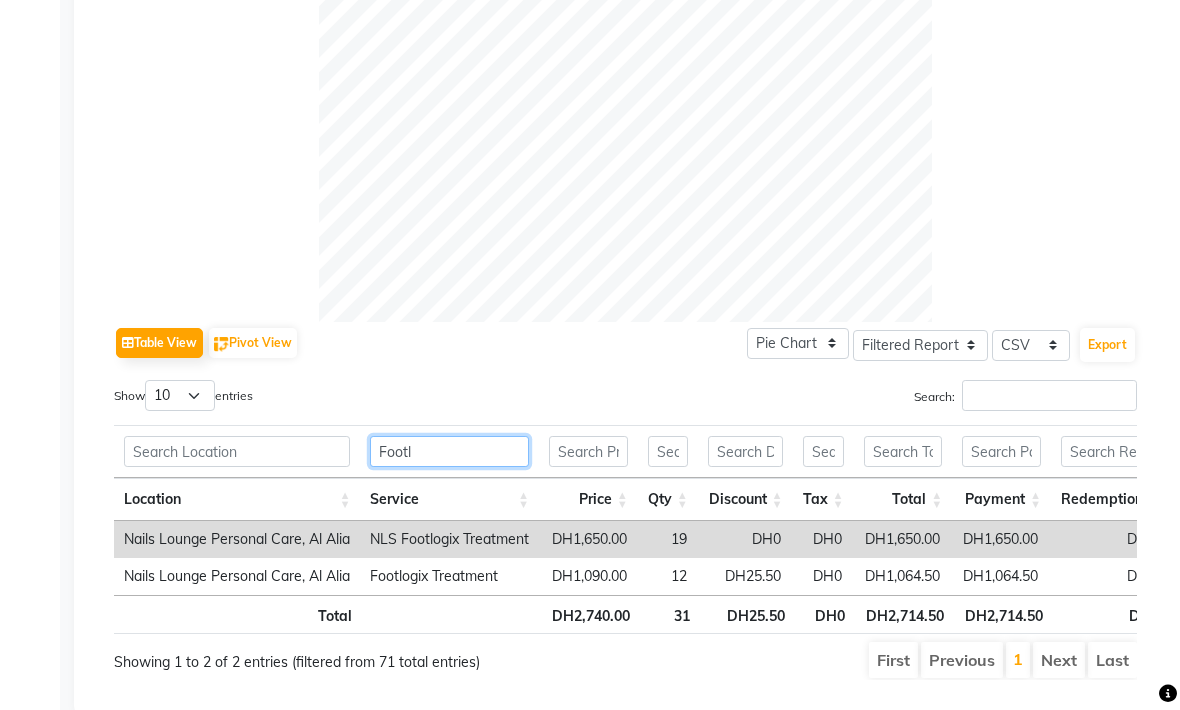 click on "Footl" at bounding box center (449, 451) 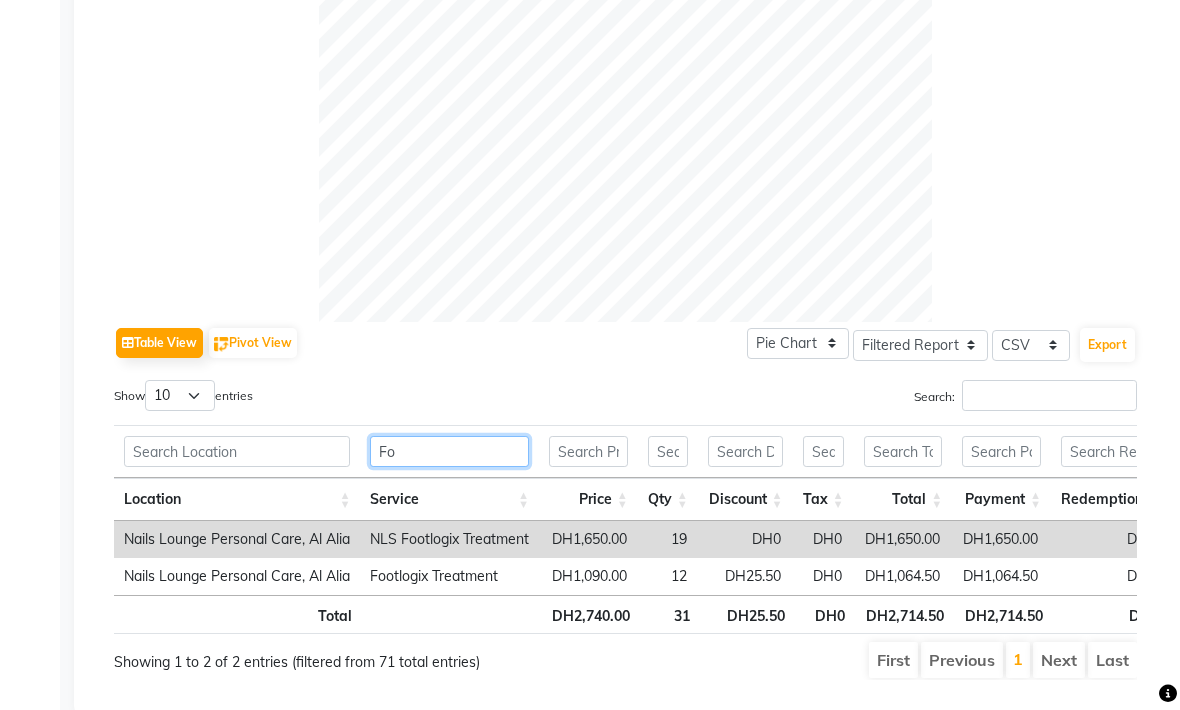 type on "F" 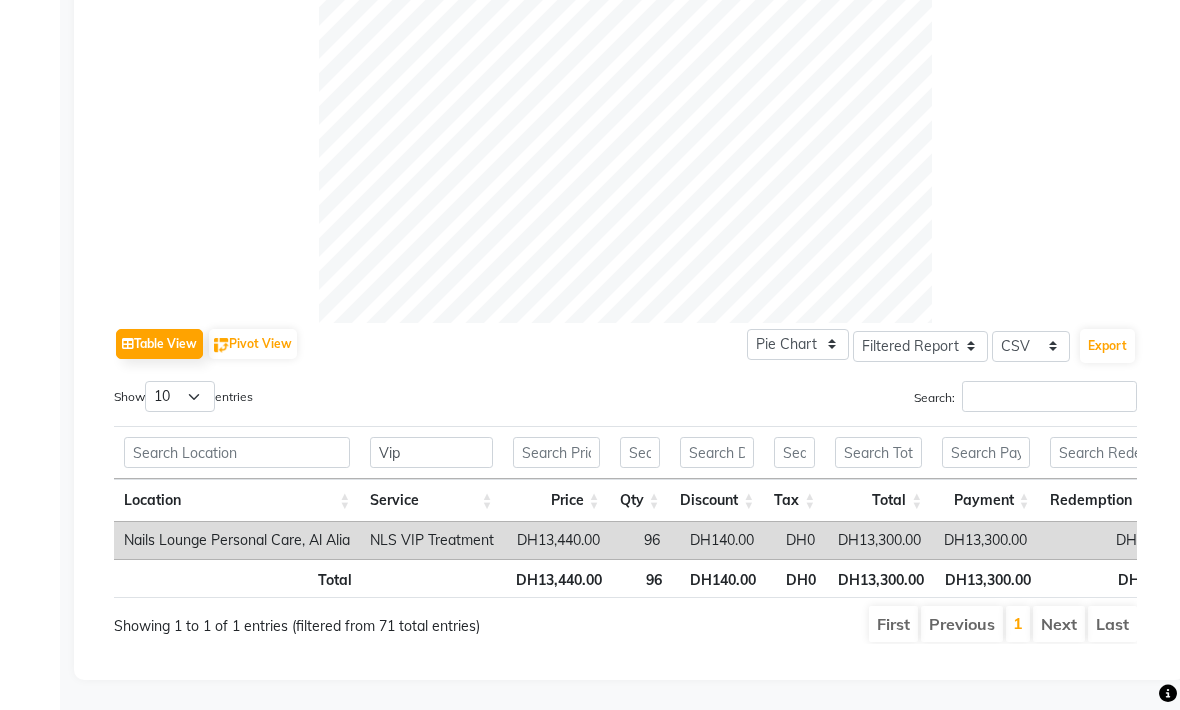 click on "Export" 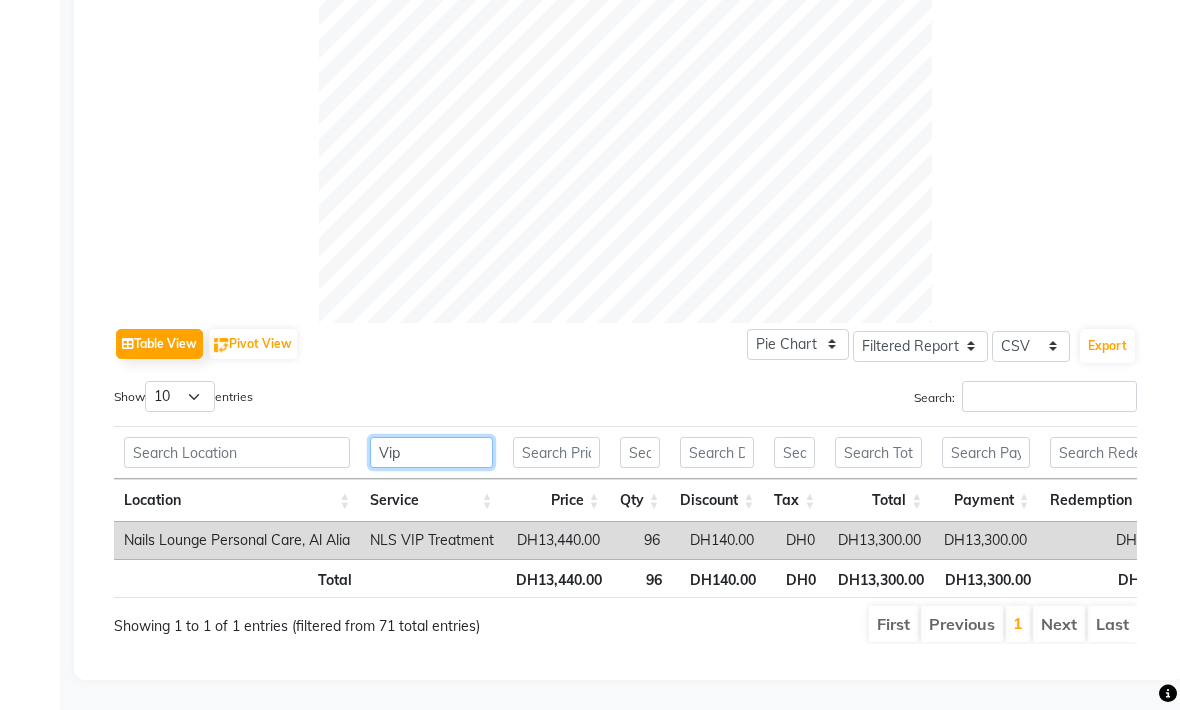 click on "Vip" at bounding box center (431, 452) 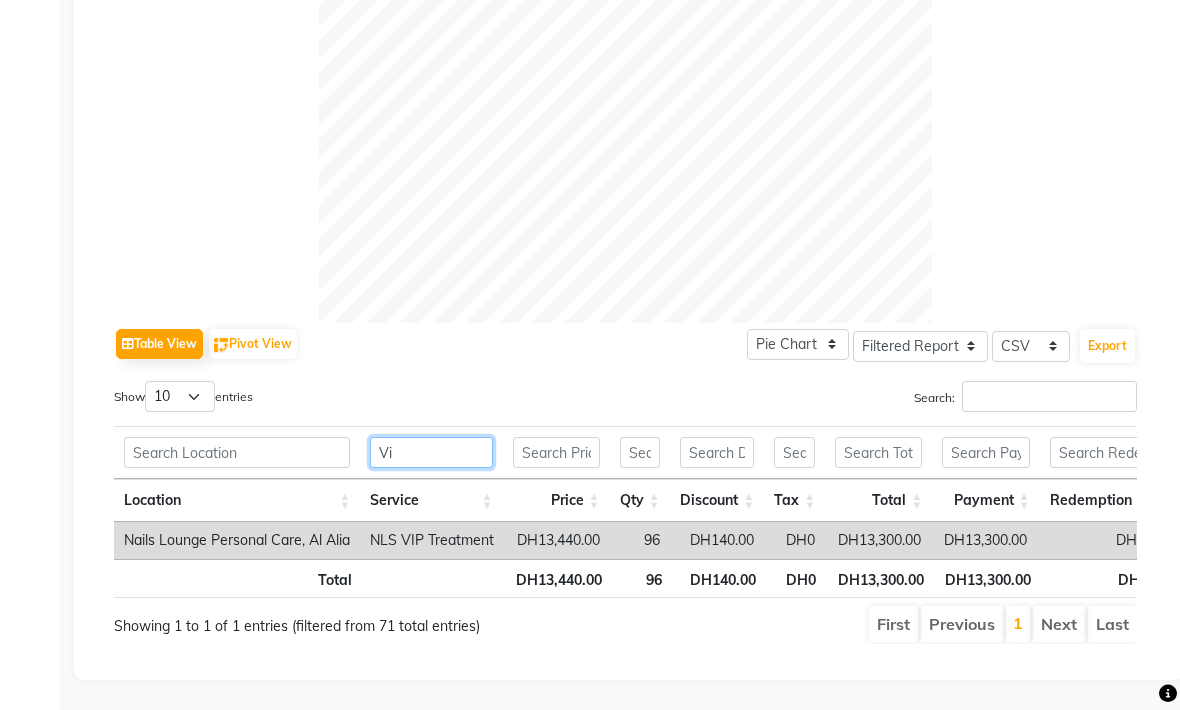 type on "V" 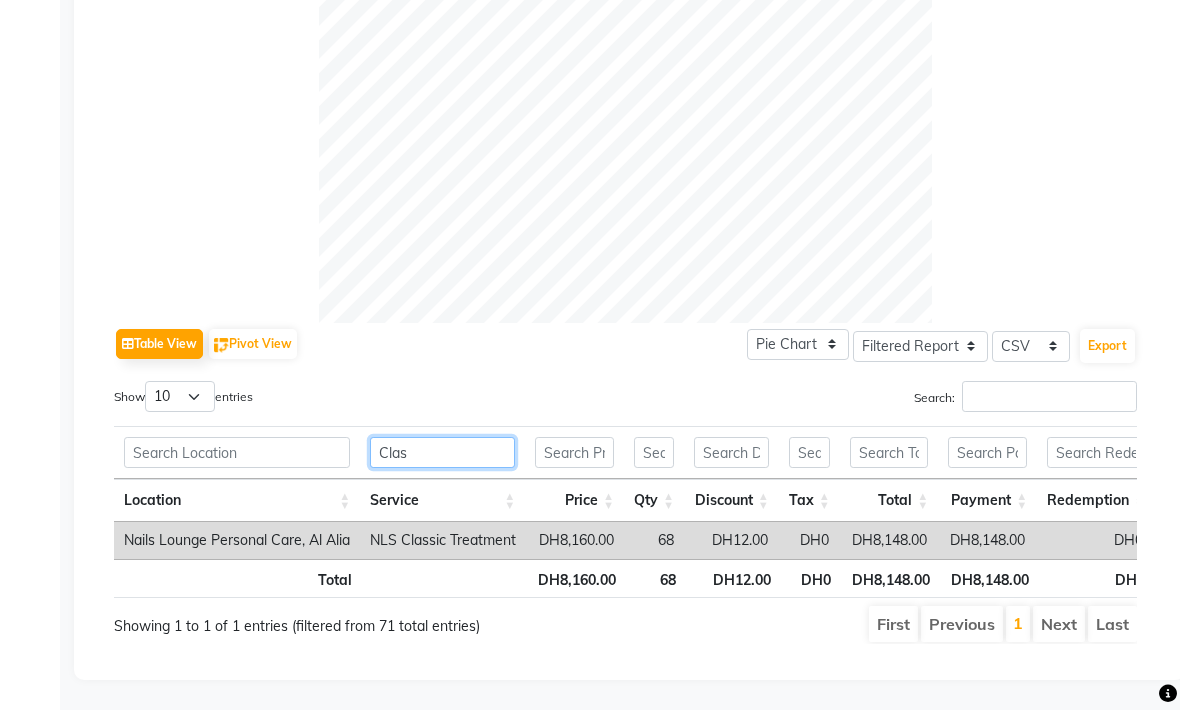 type on "Clas" 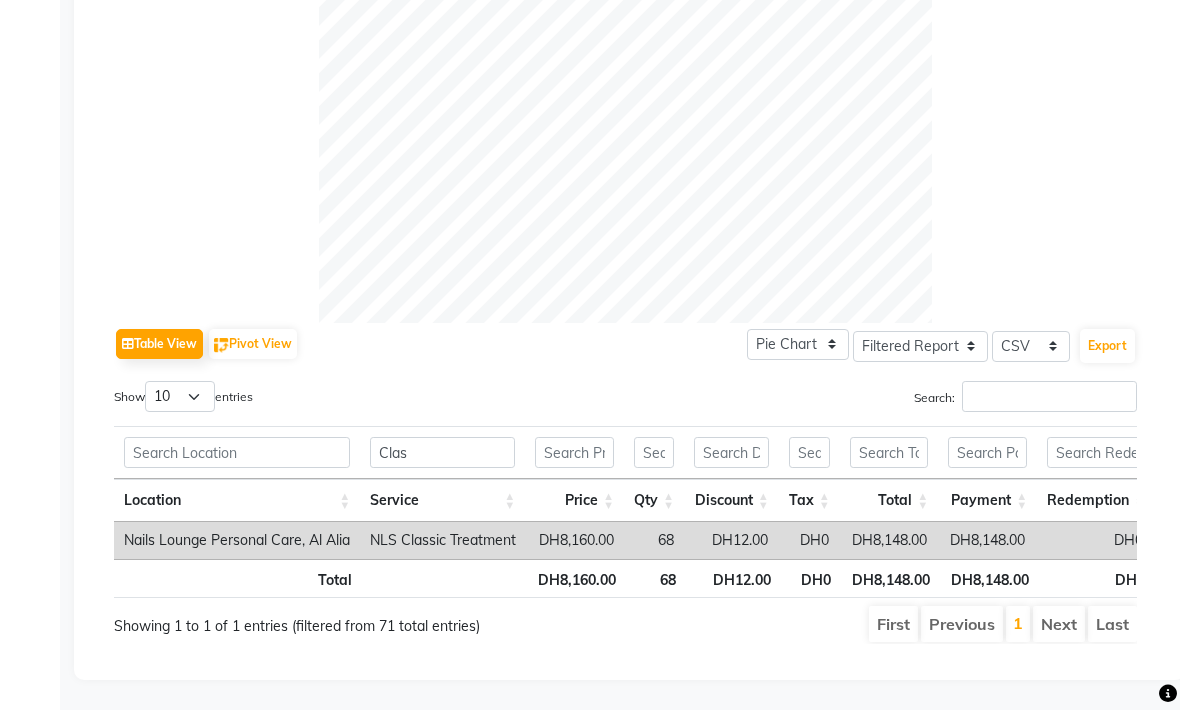 click on "Export" 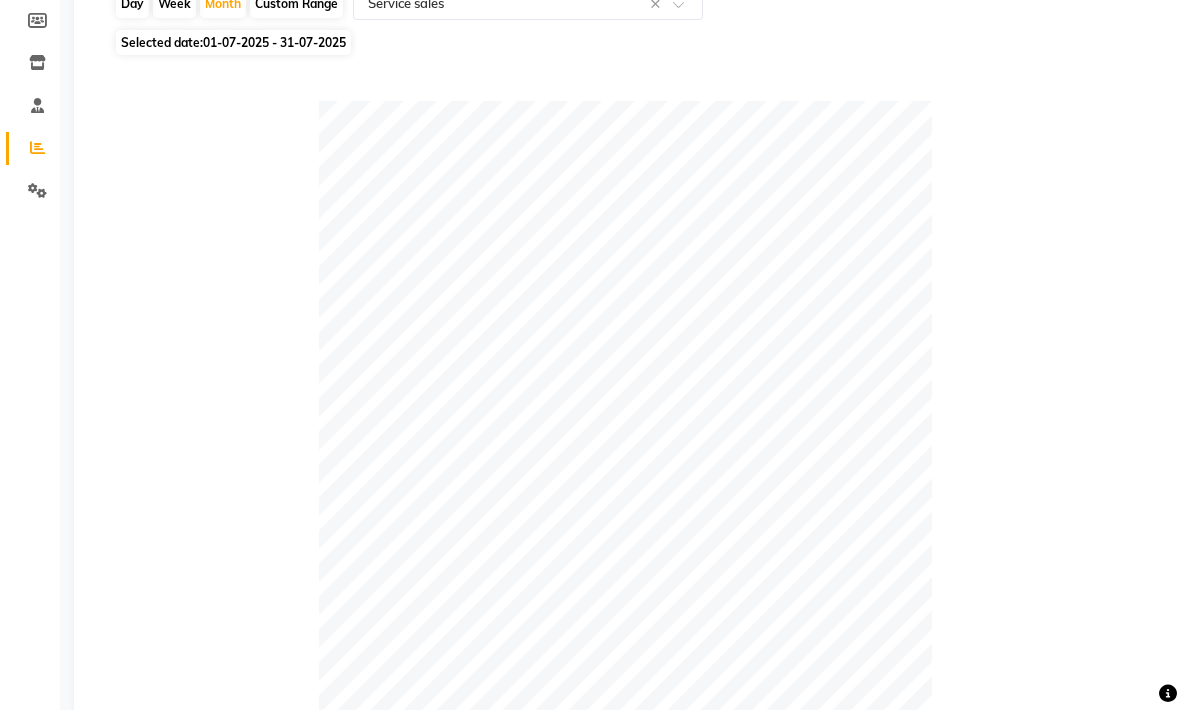 scroll, scrollTop: 0, scrollLeft: 0, axis: both 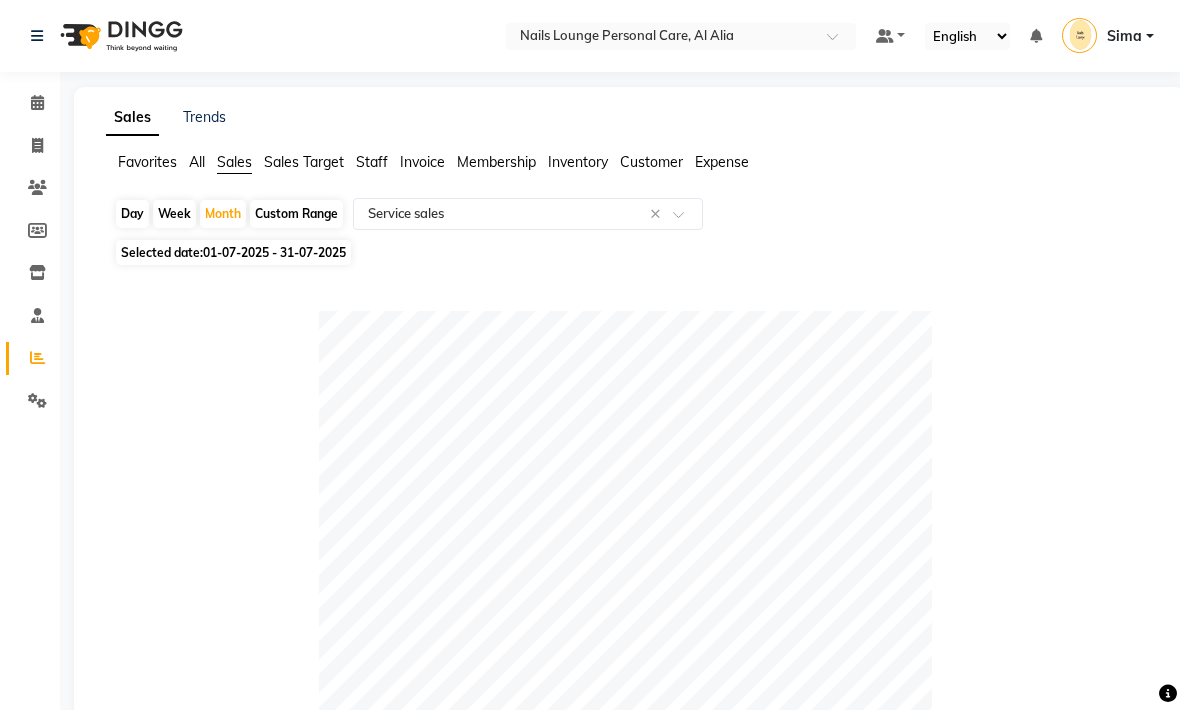 click on "01-07-2025 - 31-07-2025" 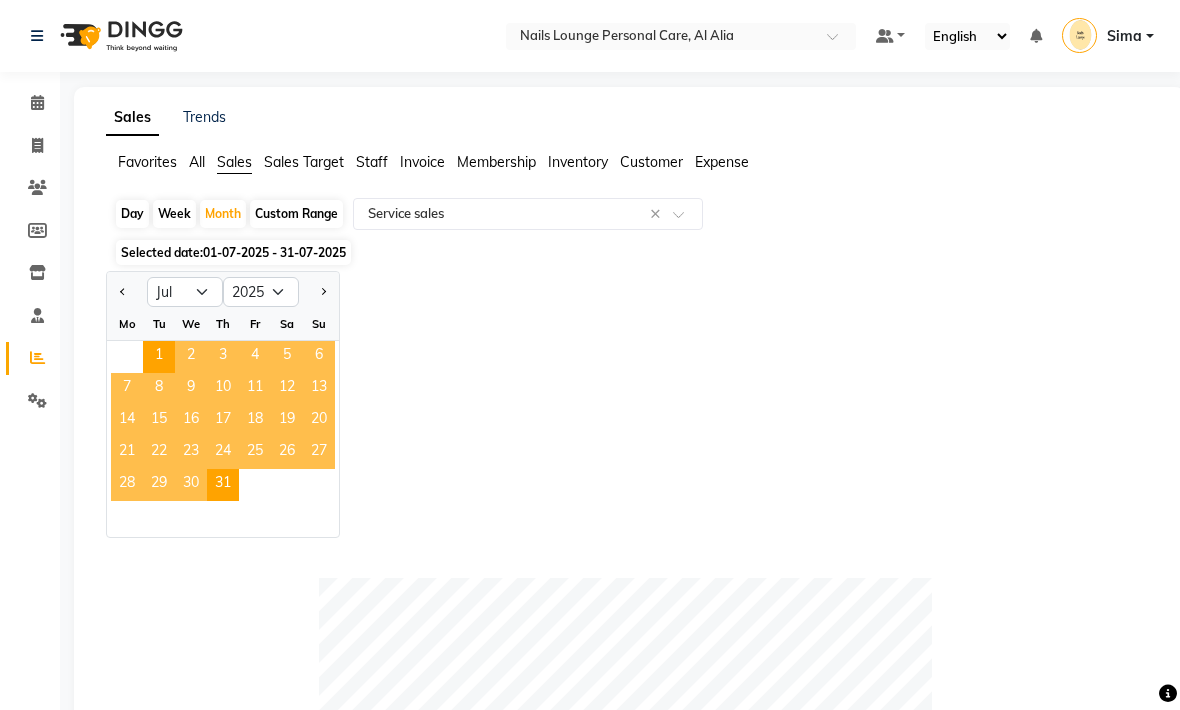 click 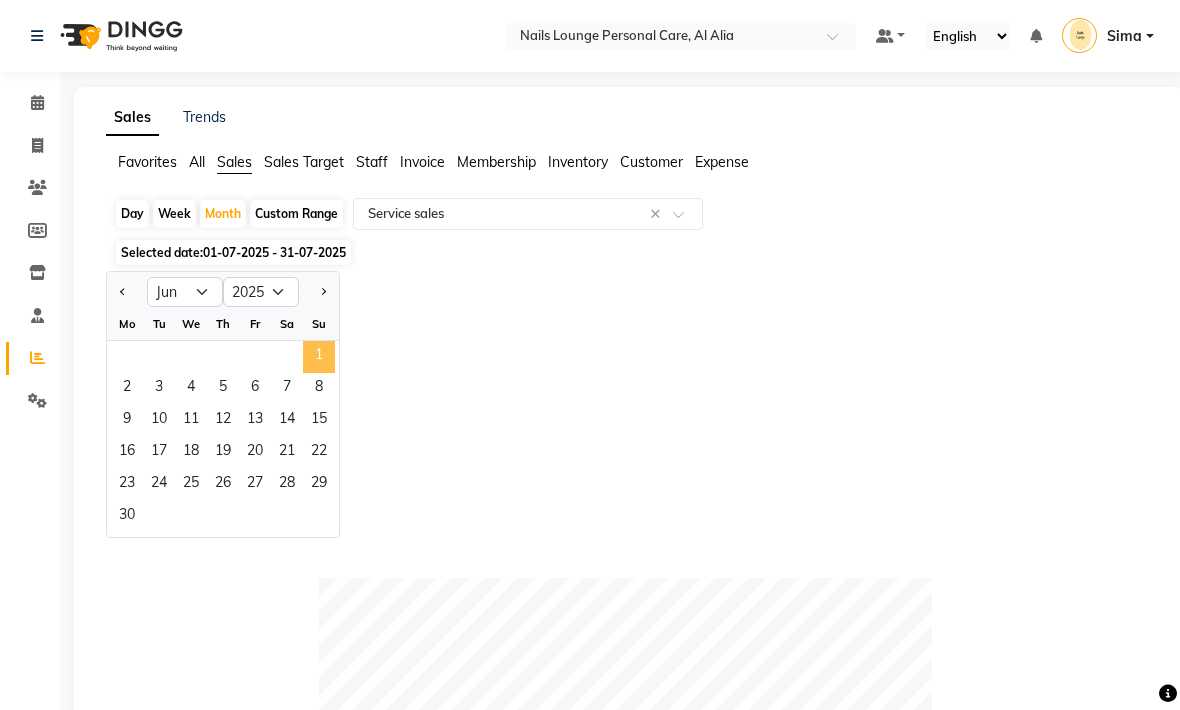 click on "1" 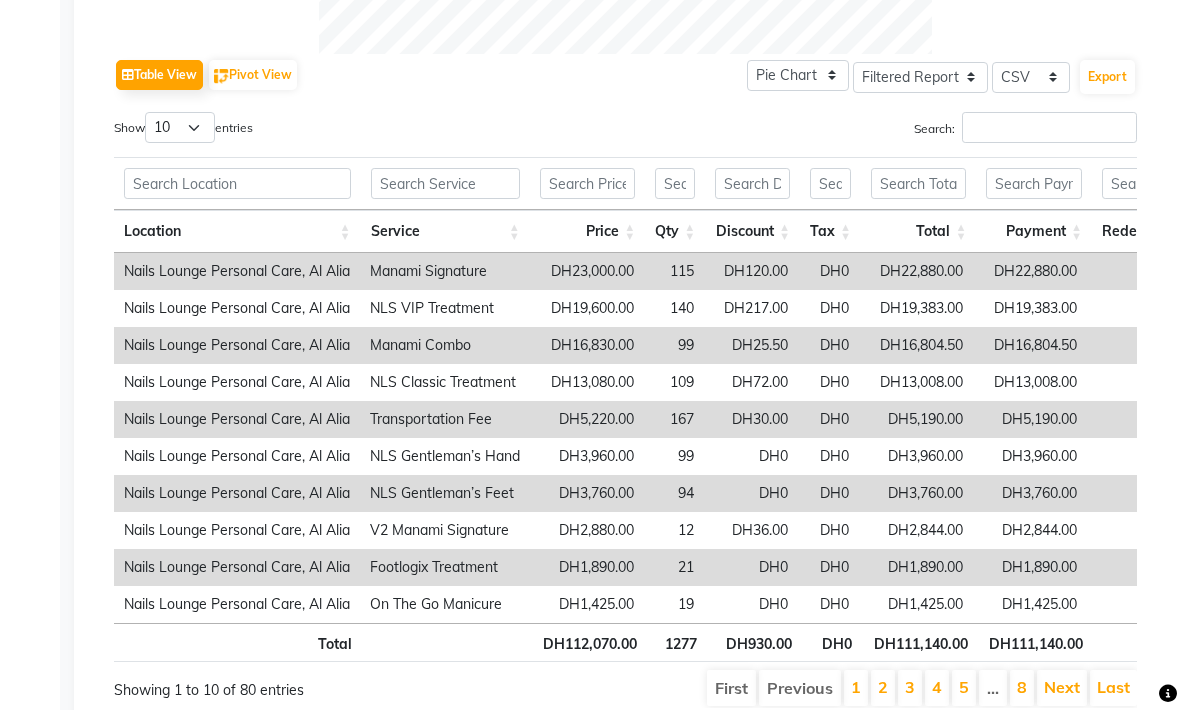 scroll, scrollTop: 869, scrollLeft: 0, axis: vertical 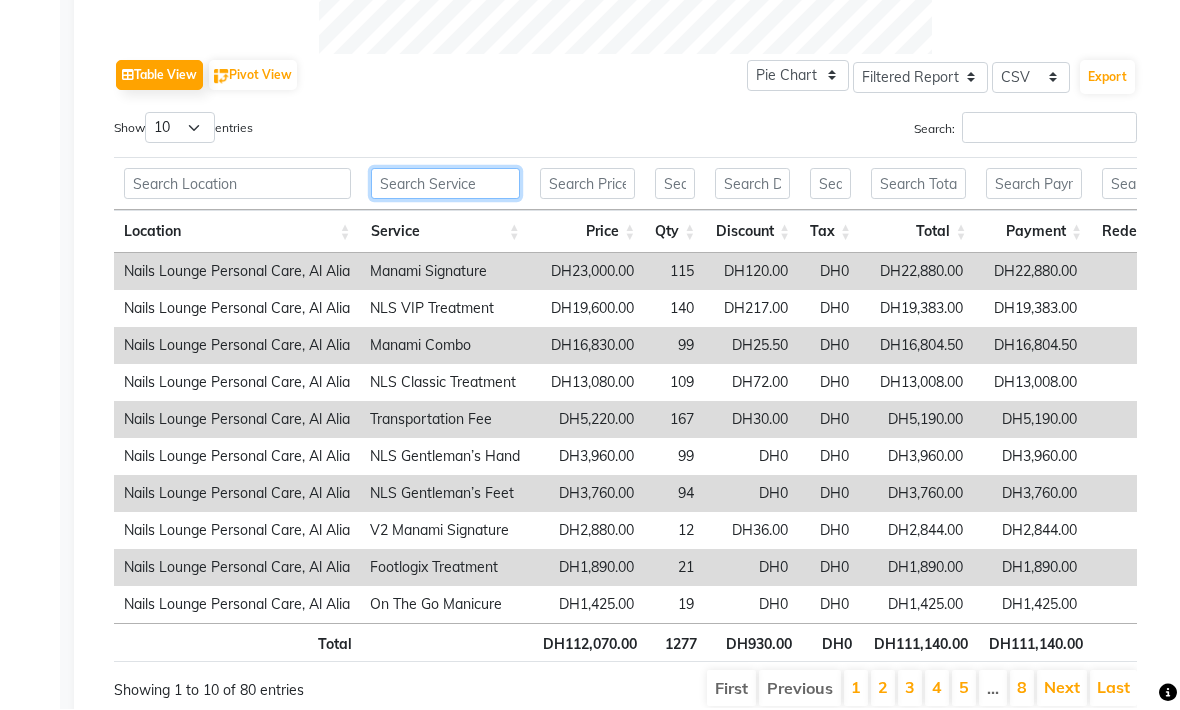 click at bounding box center [445, 184] 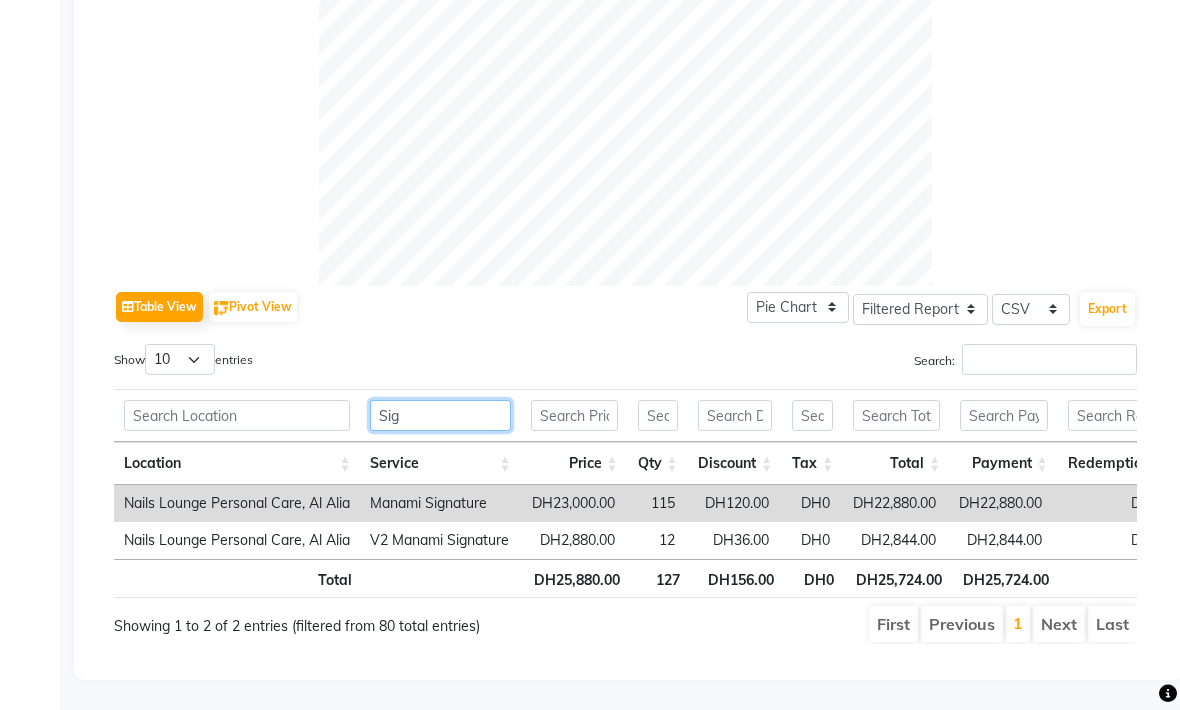 scroll, scrollTop: 573, scrollLeft: 0, axis: vertical 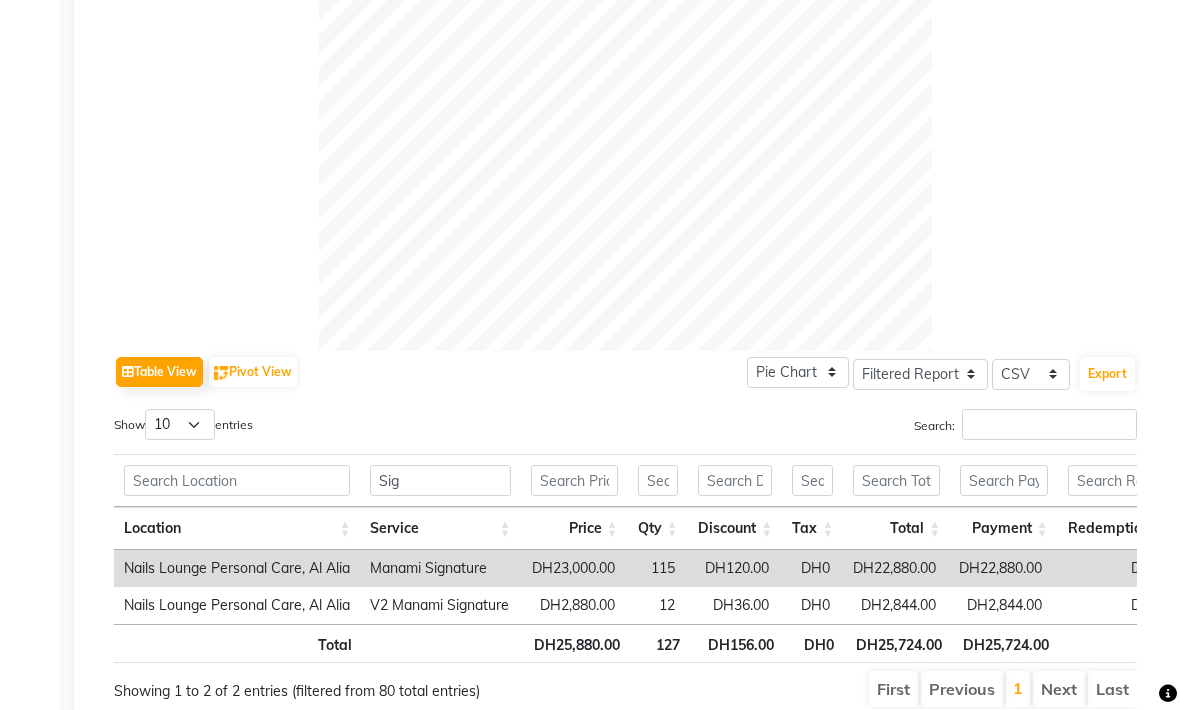 click on "Export" 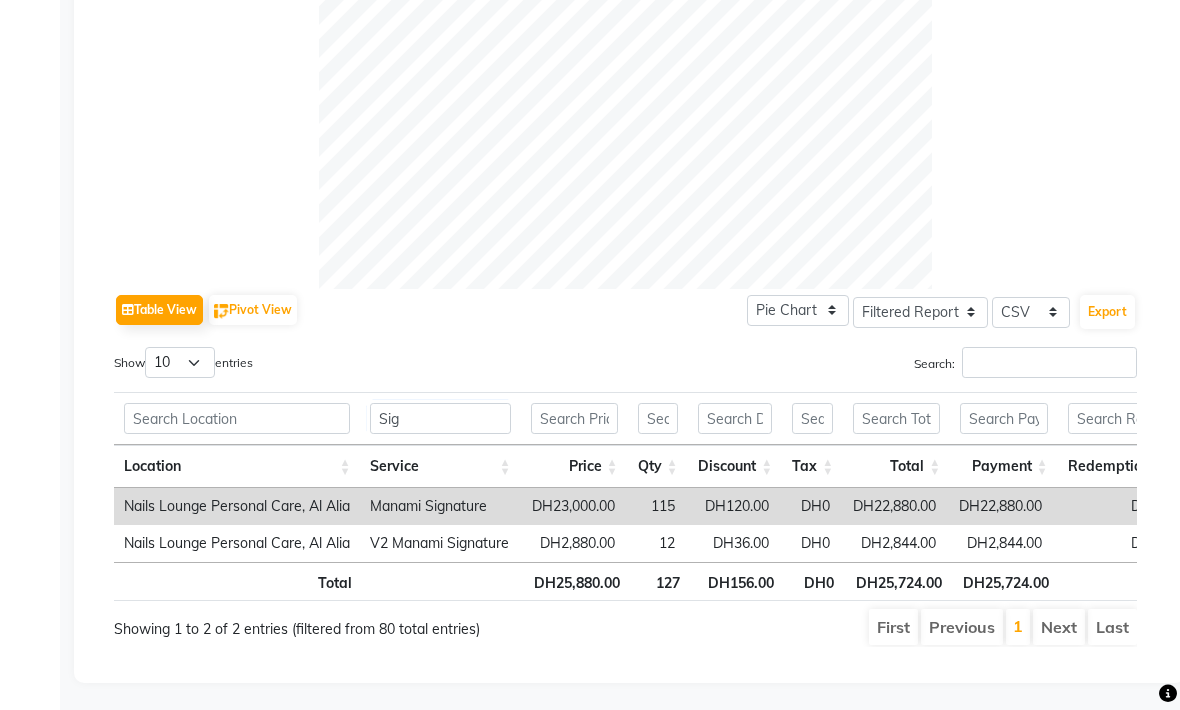 scroll, scrollTop: 639, scrollLeft: 0, axis: vertical 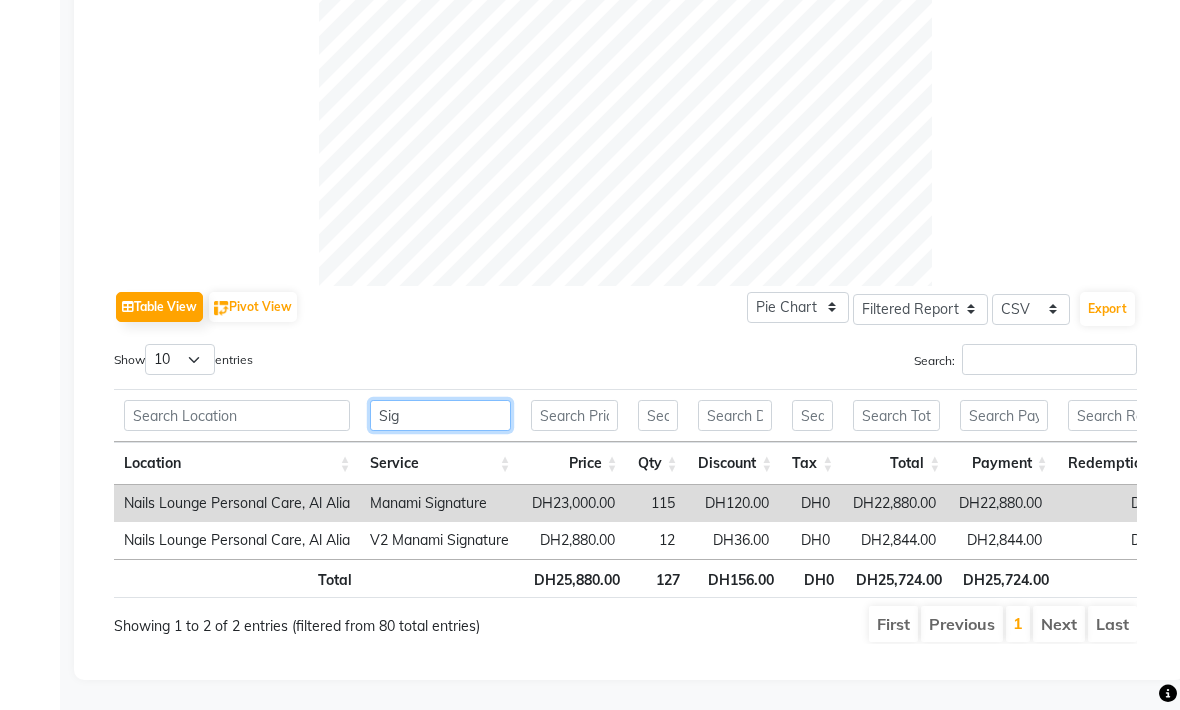 click on "Sig" at bounding box center (440, 415) 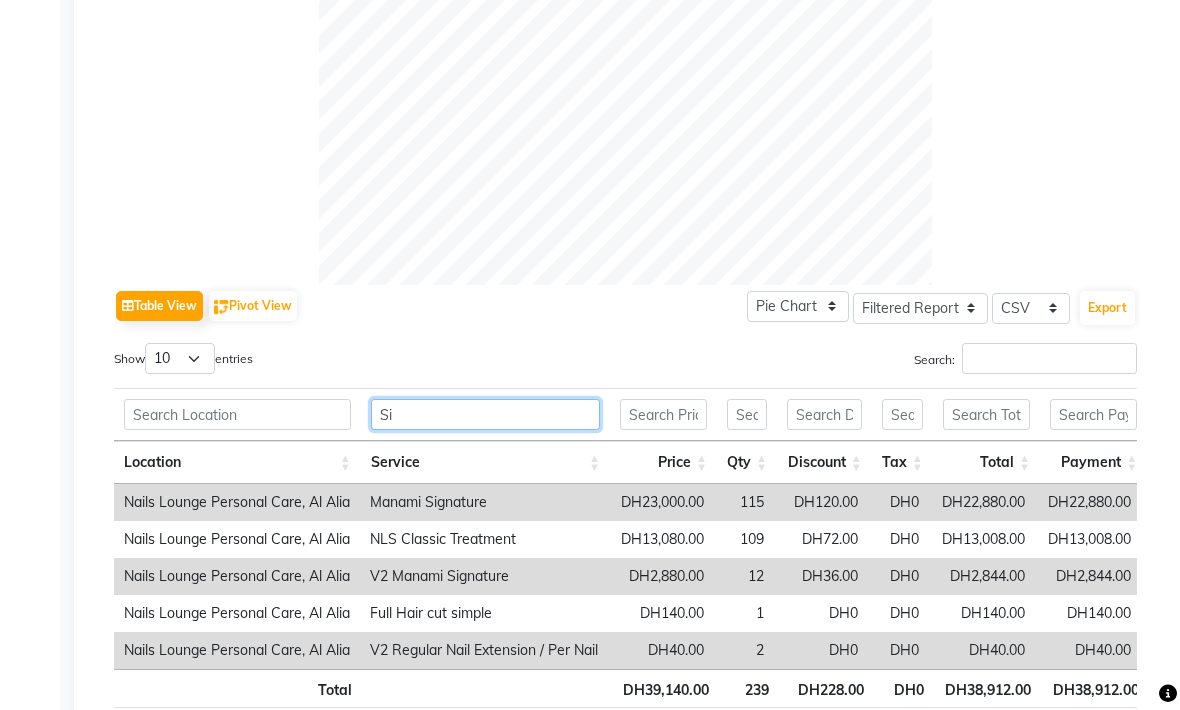type on "S" 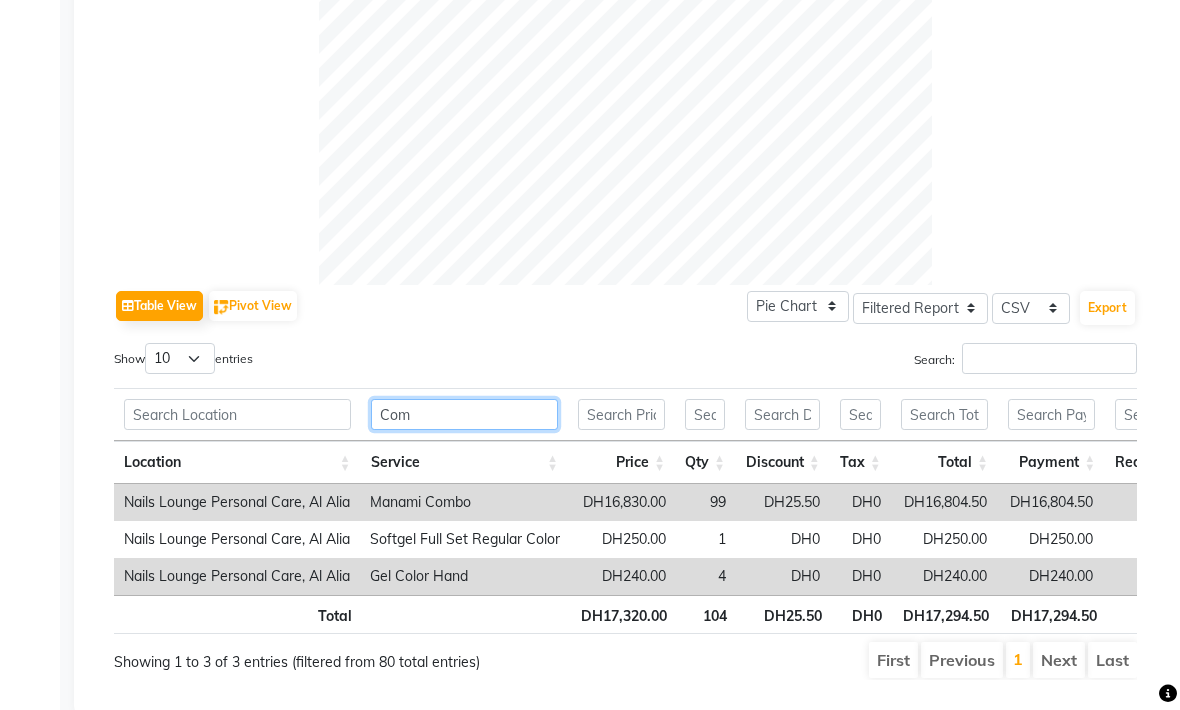 scroll, scrollTop: 602, scrollLeft: 0, axis: vertical 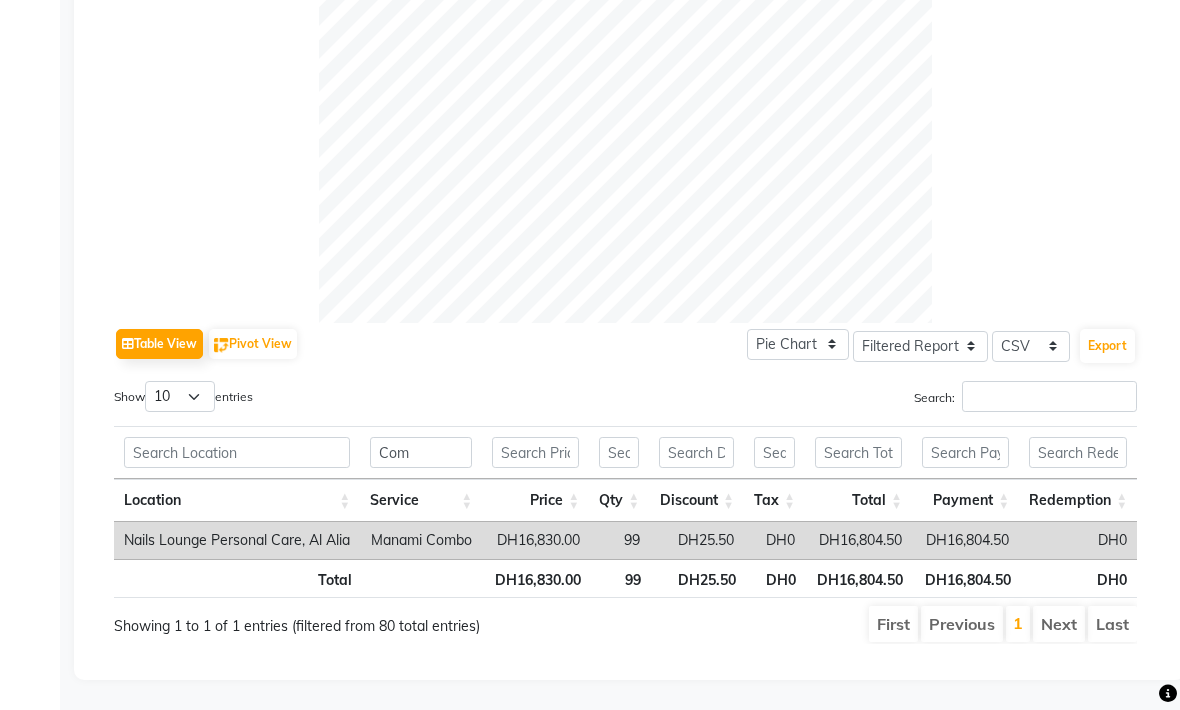 click on "Export" 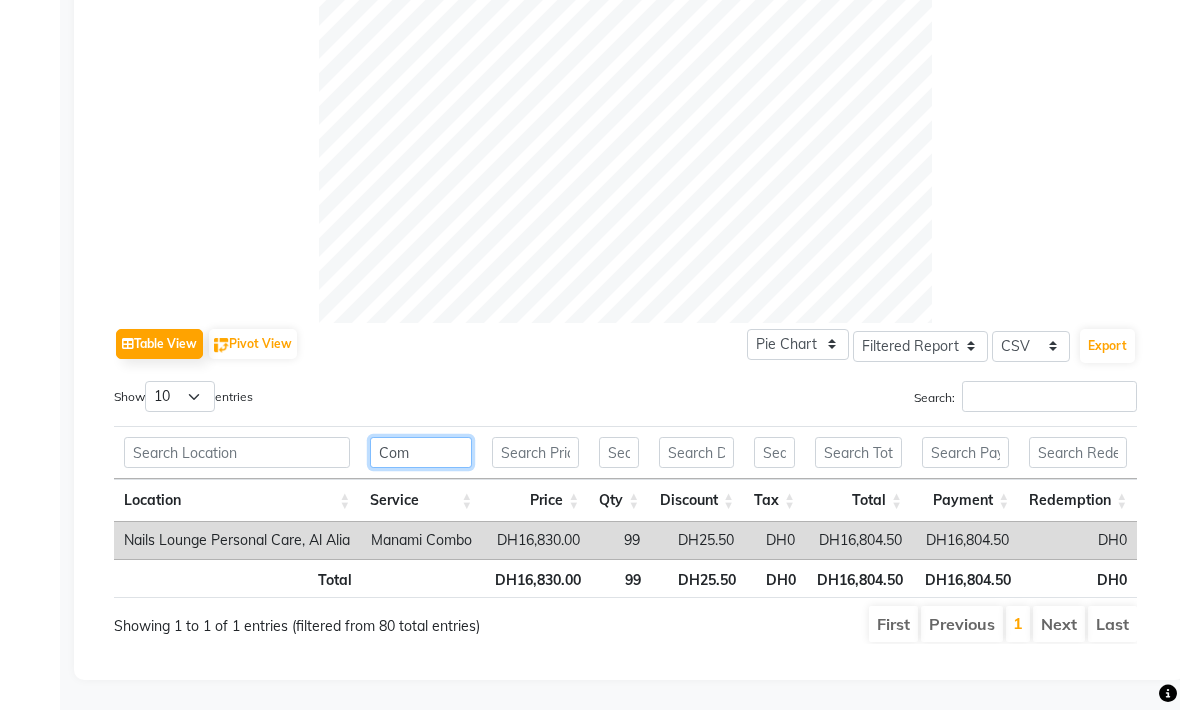 click on "Com" at bounding box center [421, 452] 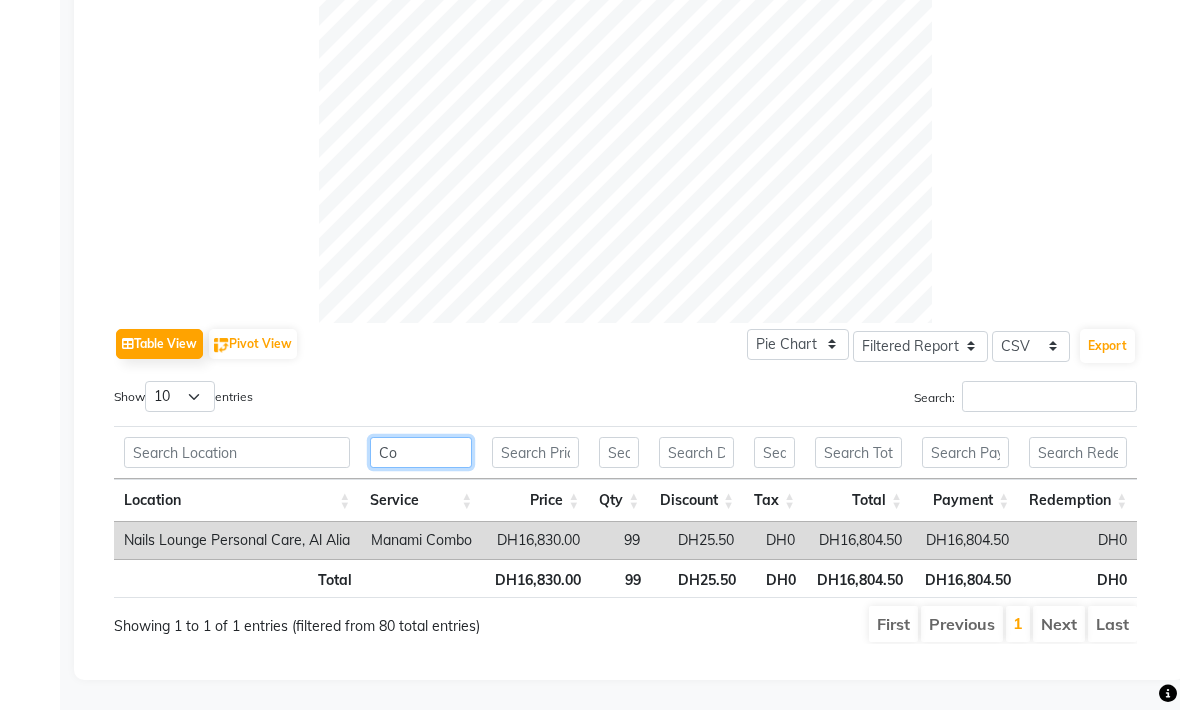 type on "C" 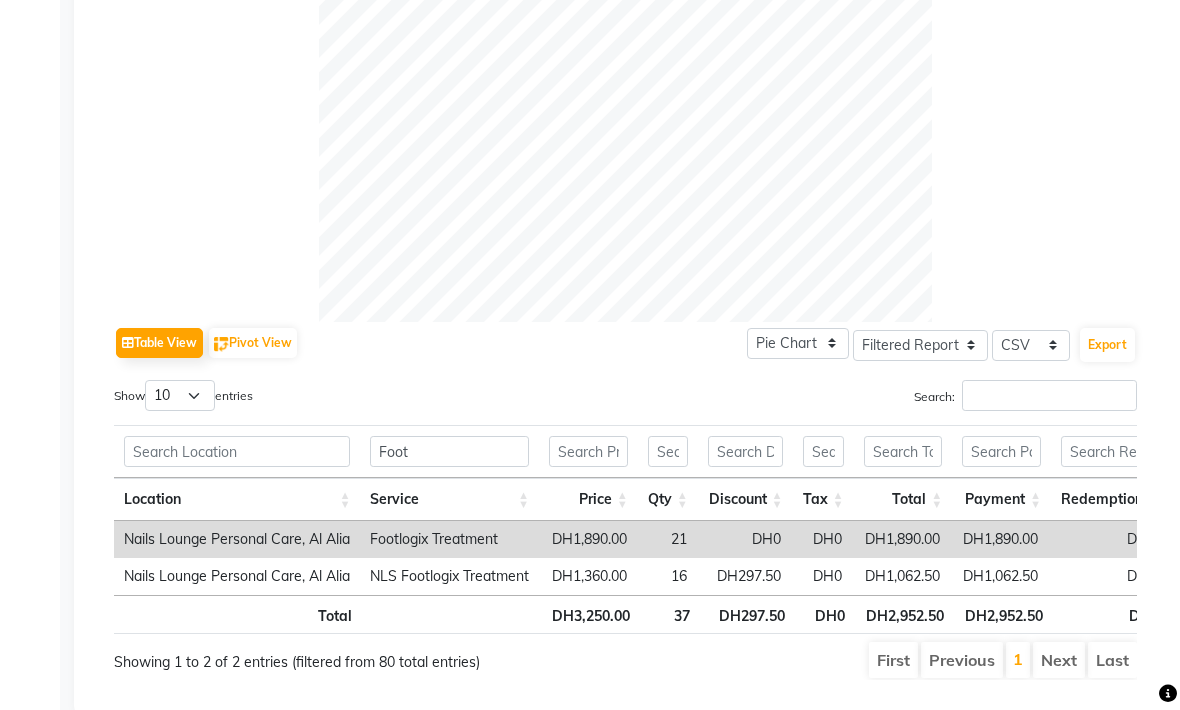 click on "Export" 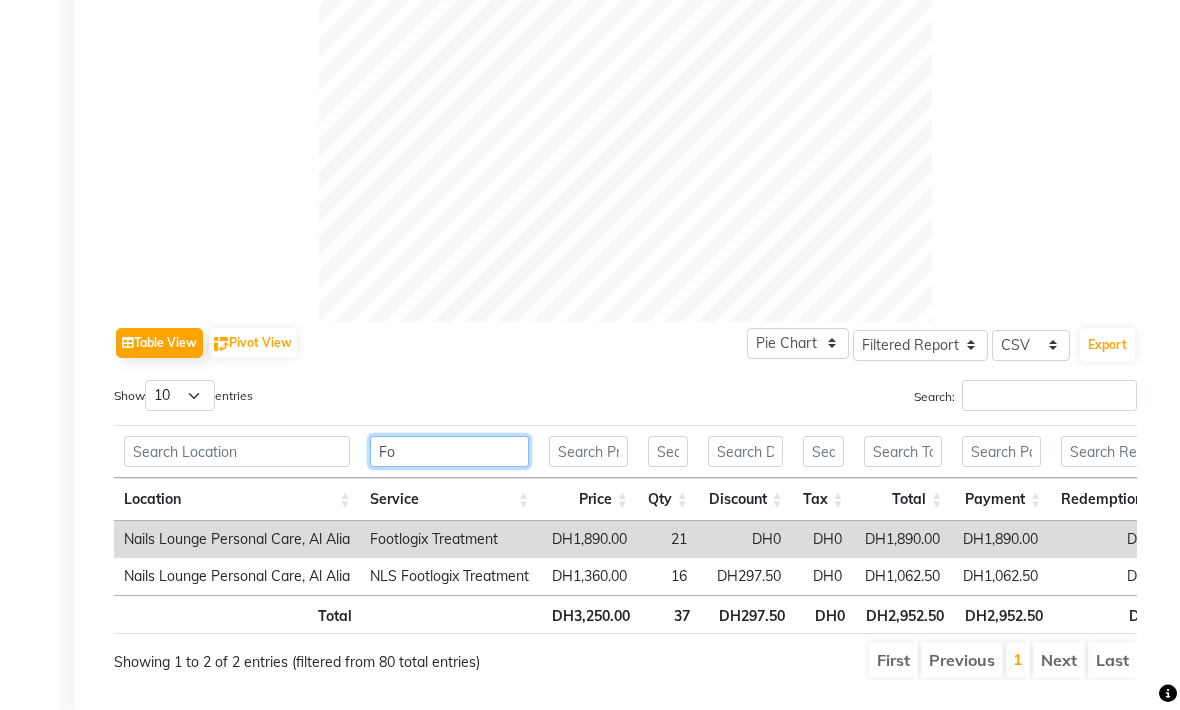 type on "F" 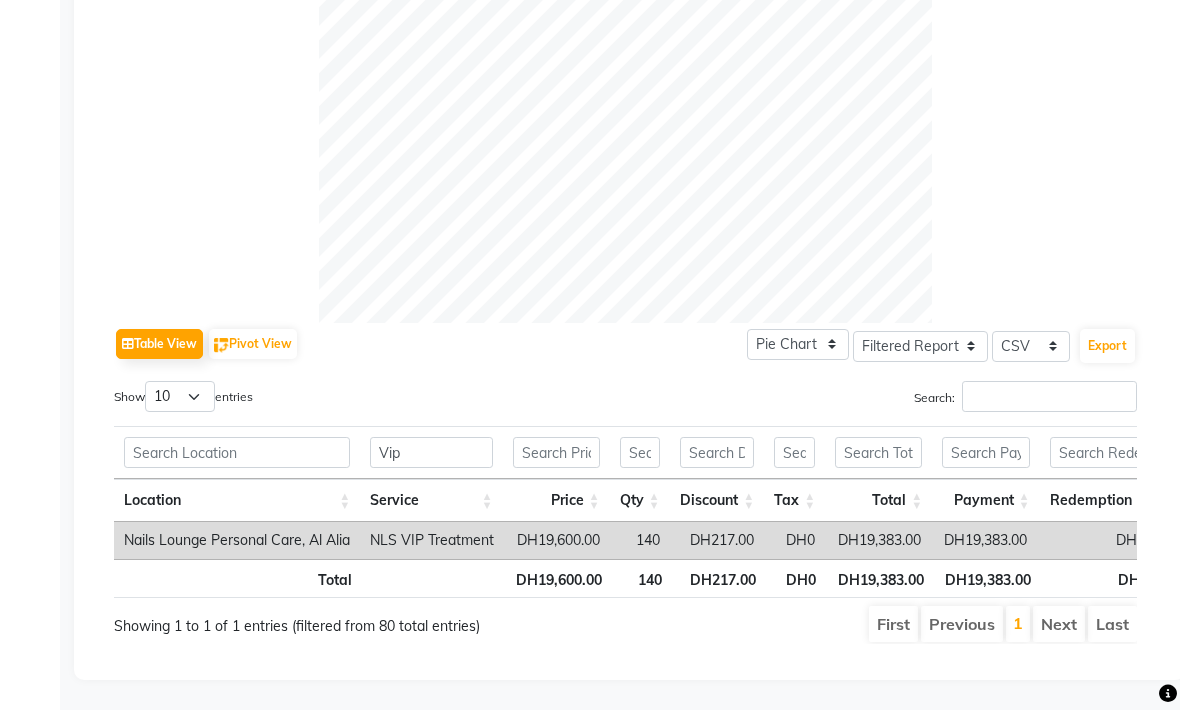 click on "Export" 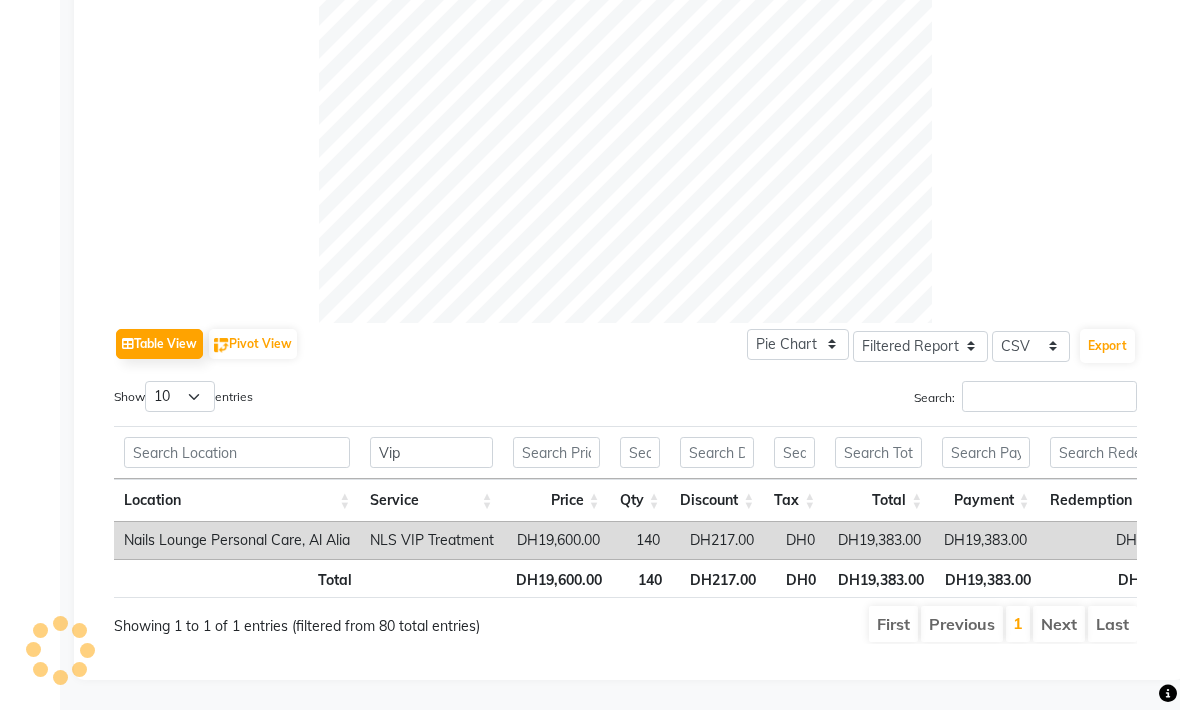 click on "Export" 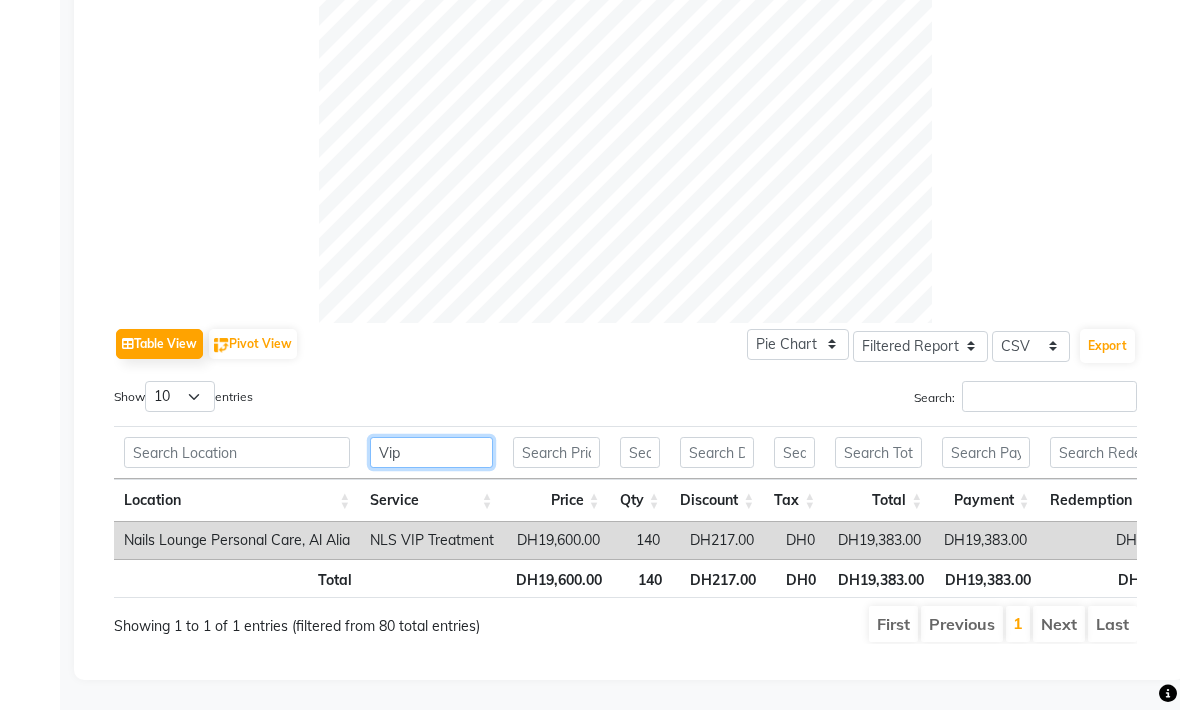 click on "Vip" at bounding box center [431, 452] 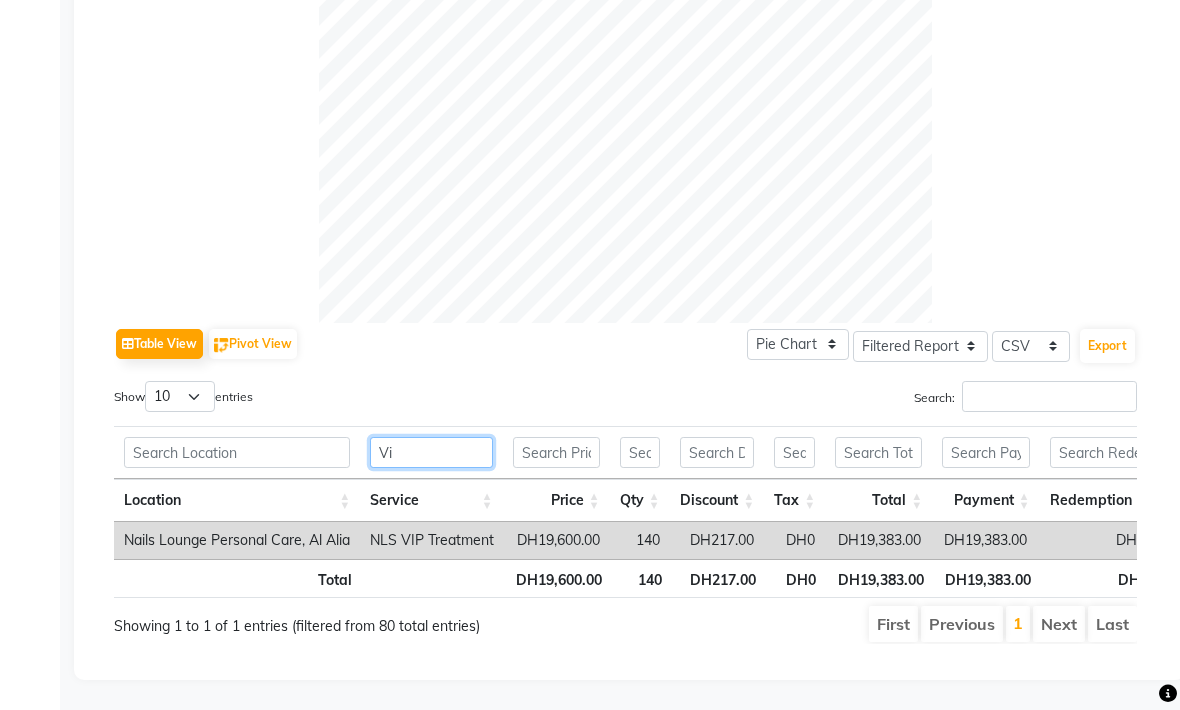 type on "V" 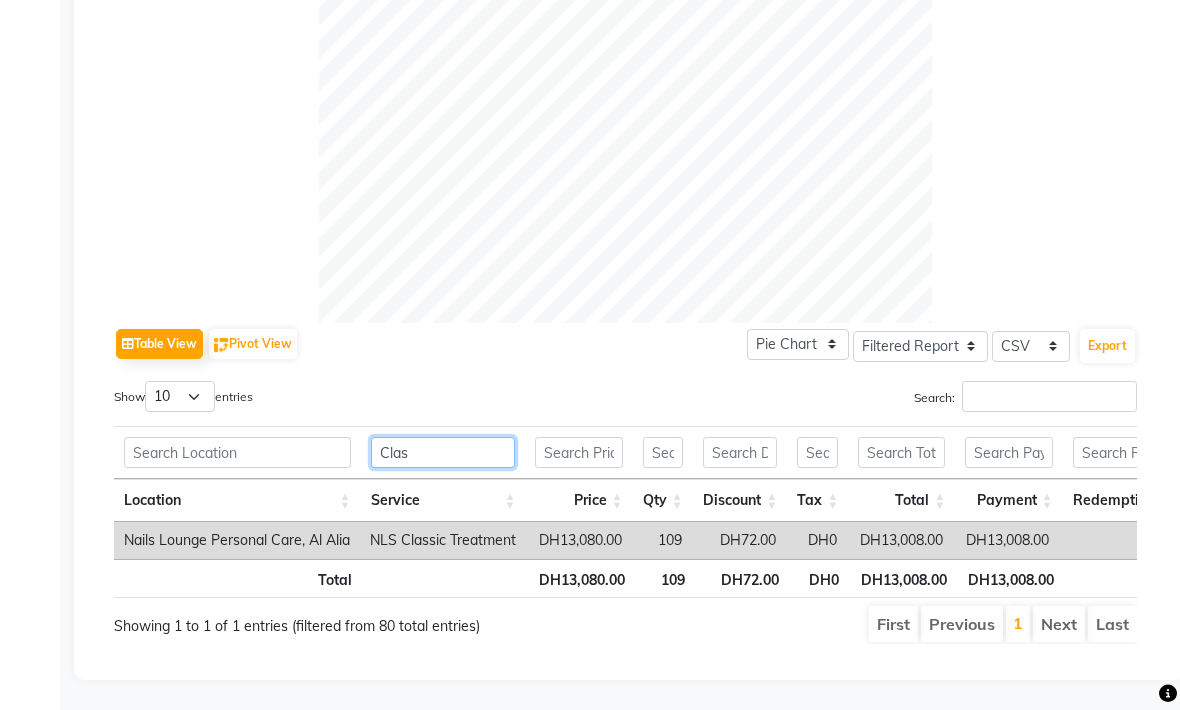 type on "Clas" 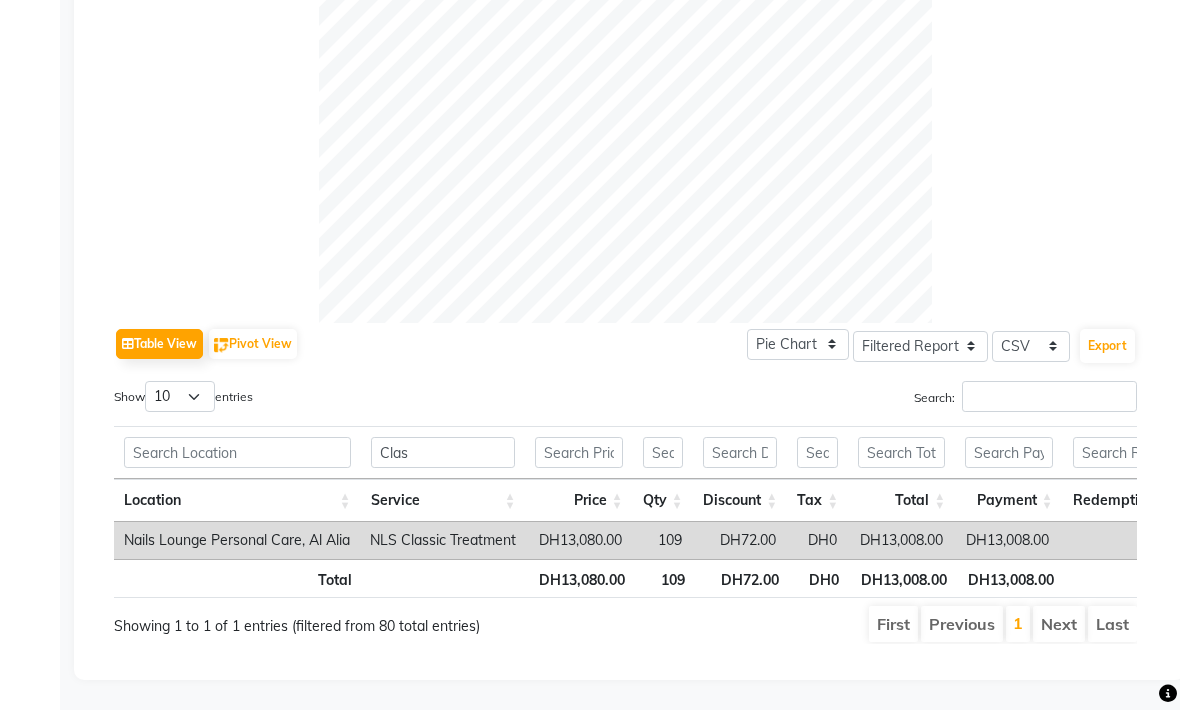 click on "Export" 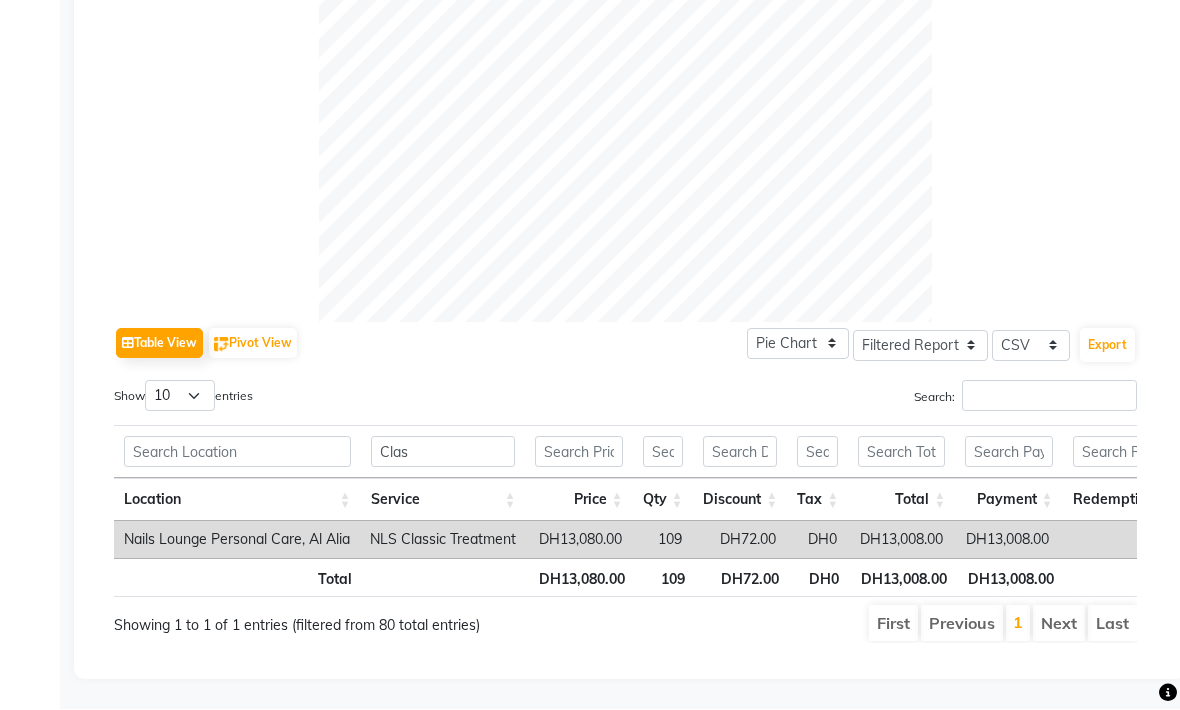 scroll, scrollTop: 0, scrollLeft: 0, axis: both 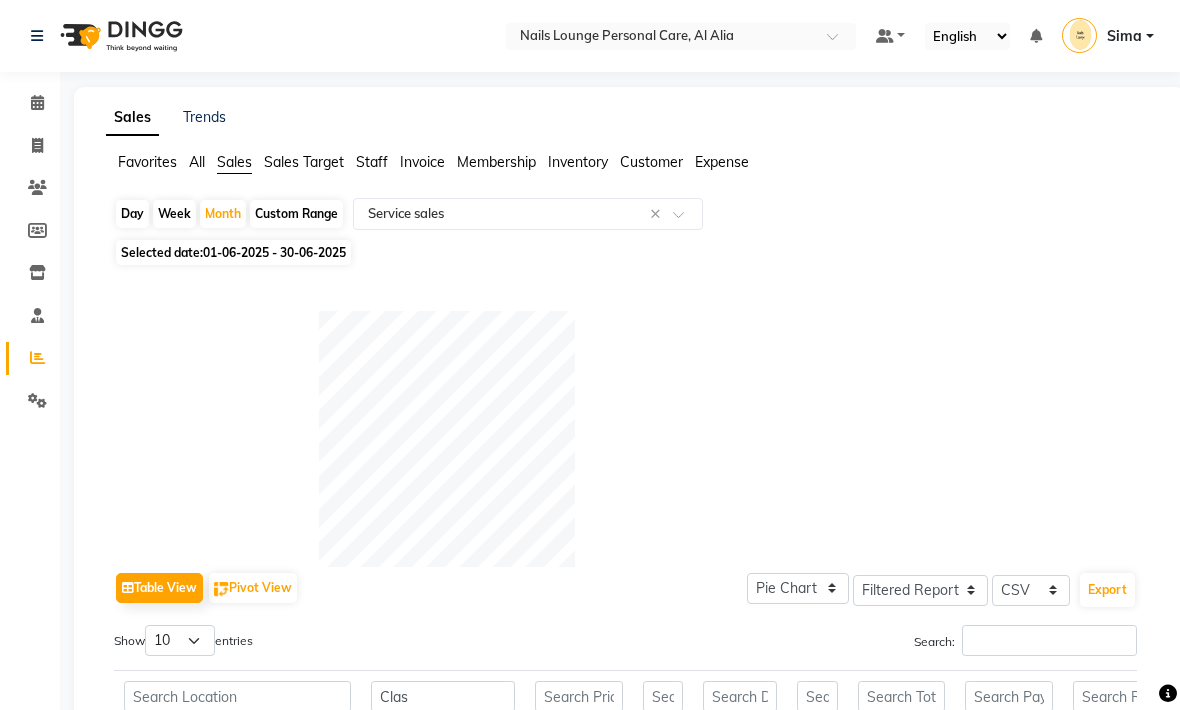 click 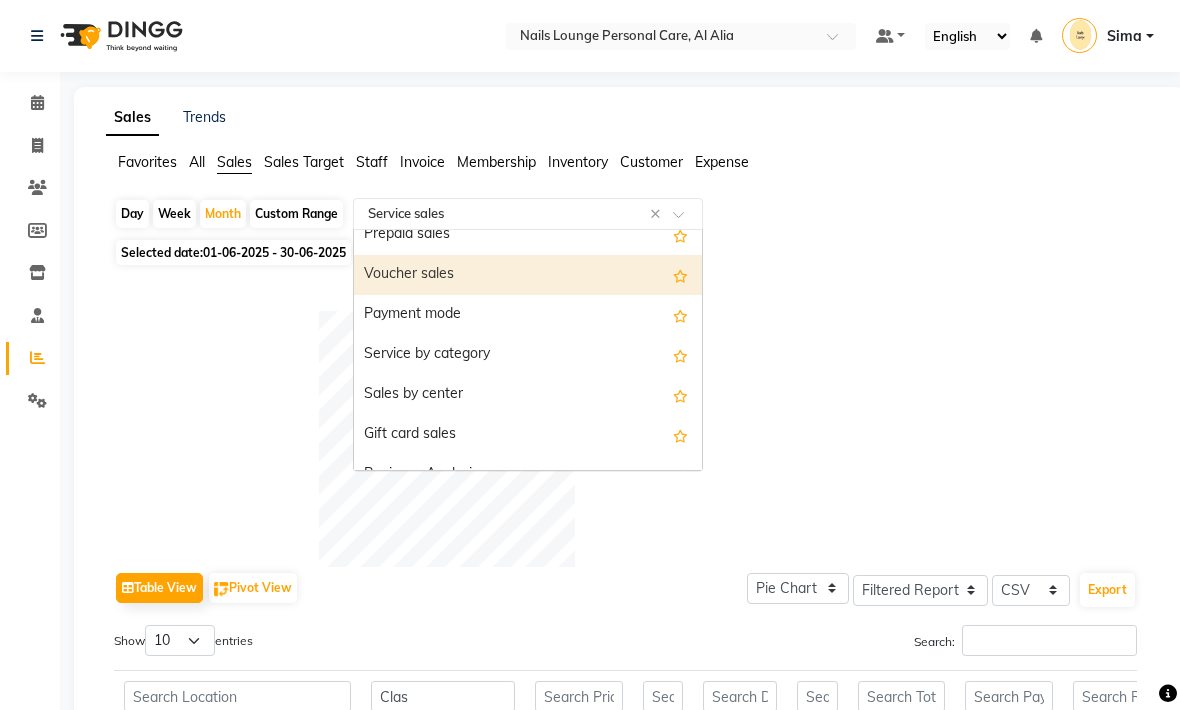 scroll, scrollTop: 297, scrollLeft: 0, axis: vertical 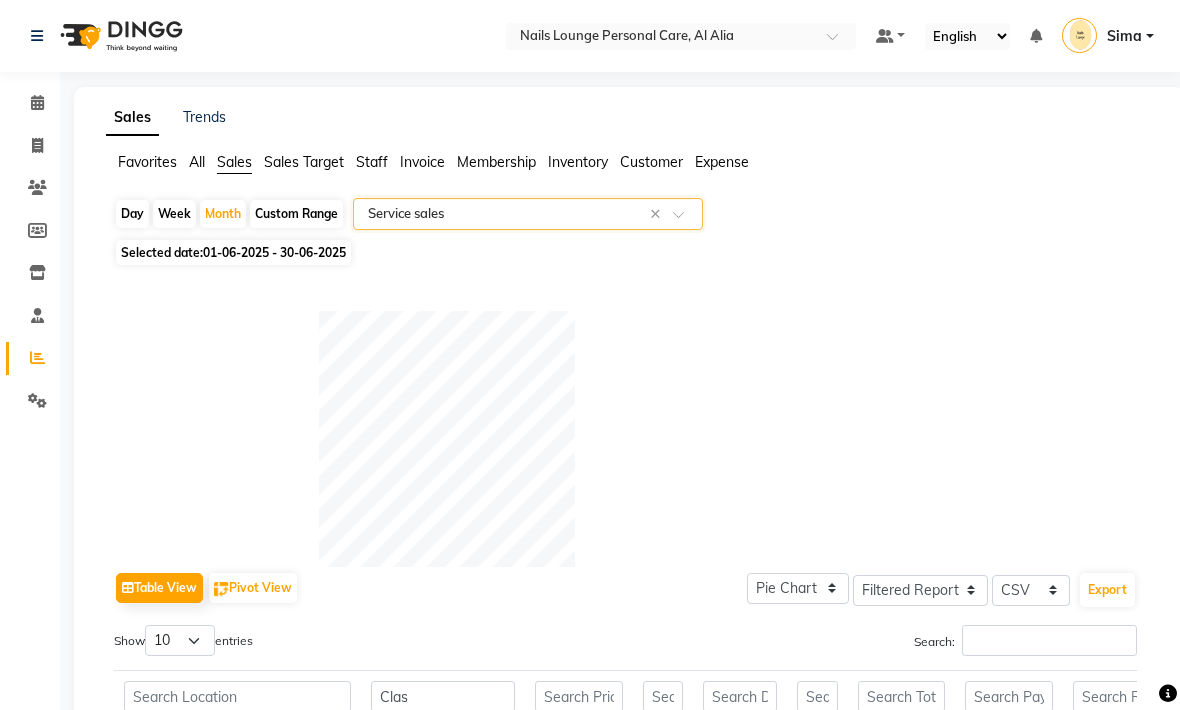 click on "Staff" 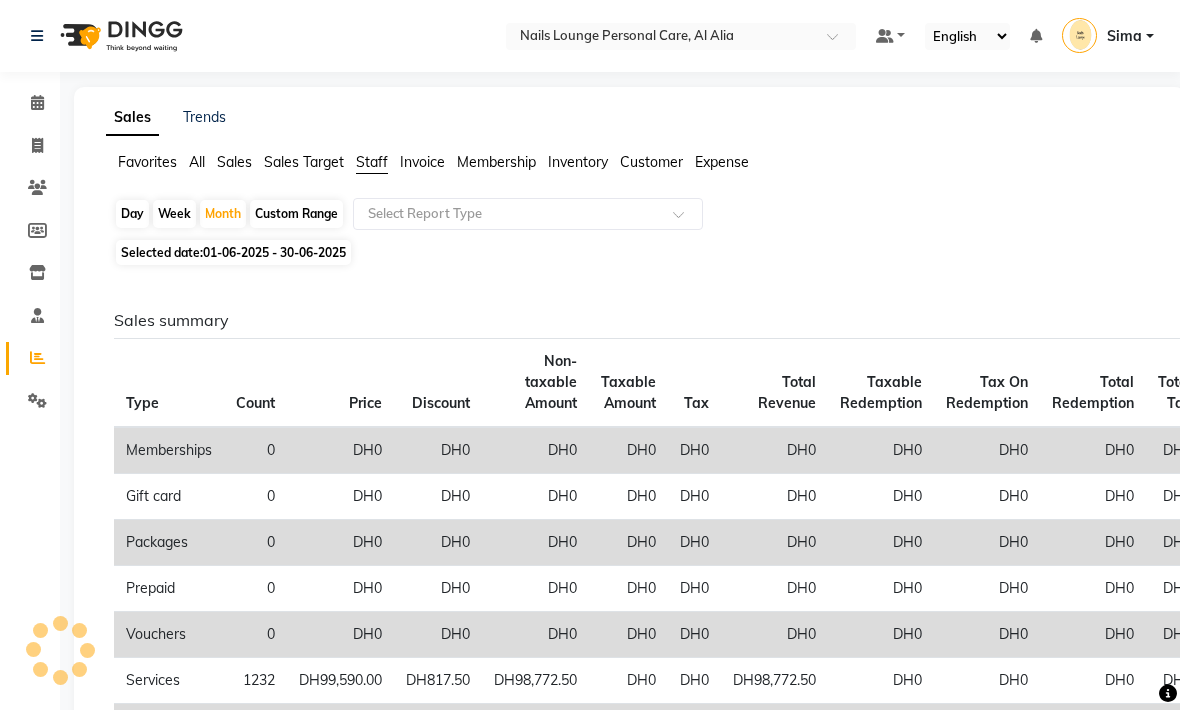 click 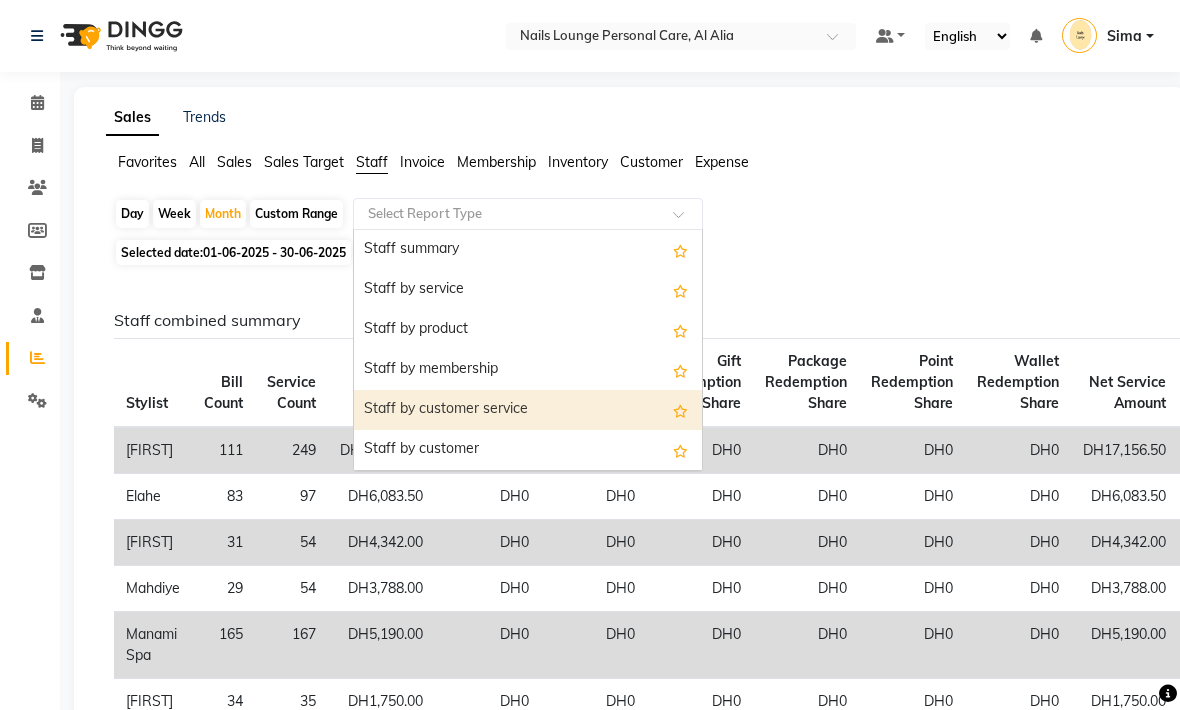 click on "Staff by customer service" at bounding box center [528, 410] 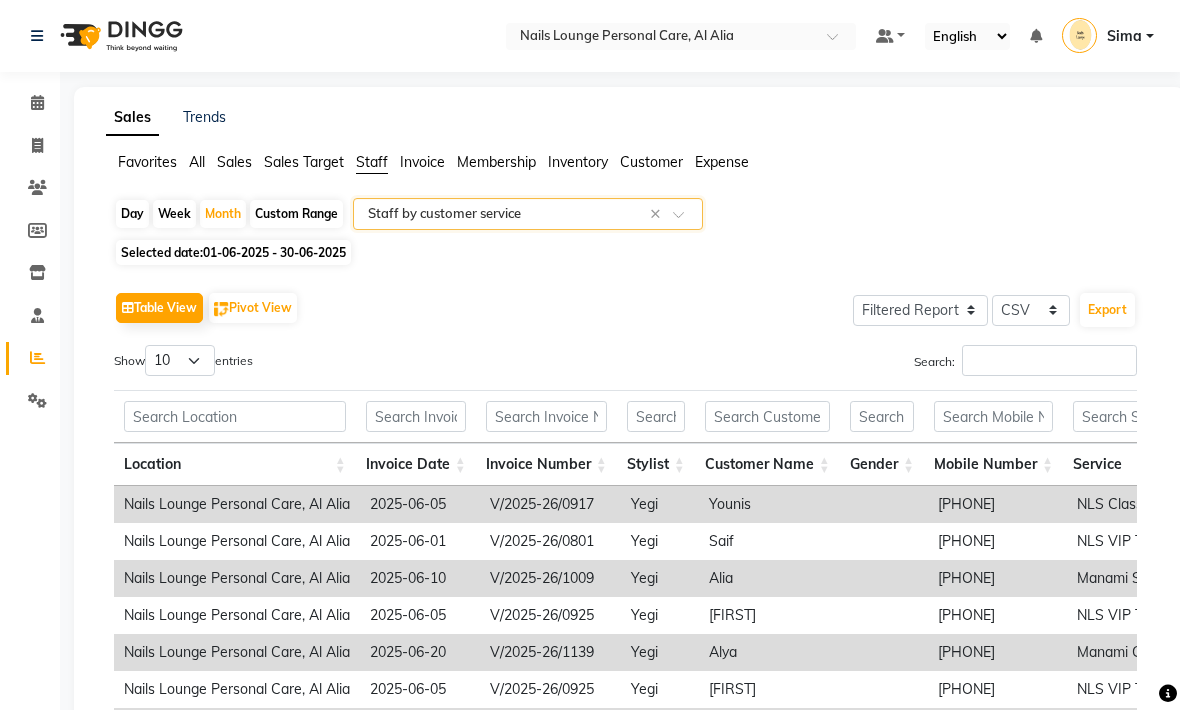 click on "Table View   Pivot View  Select Full Report Filtered Report Select CSV PDF  Export" 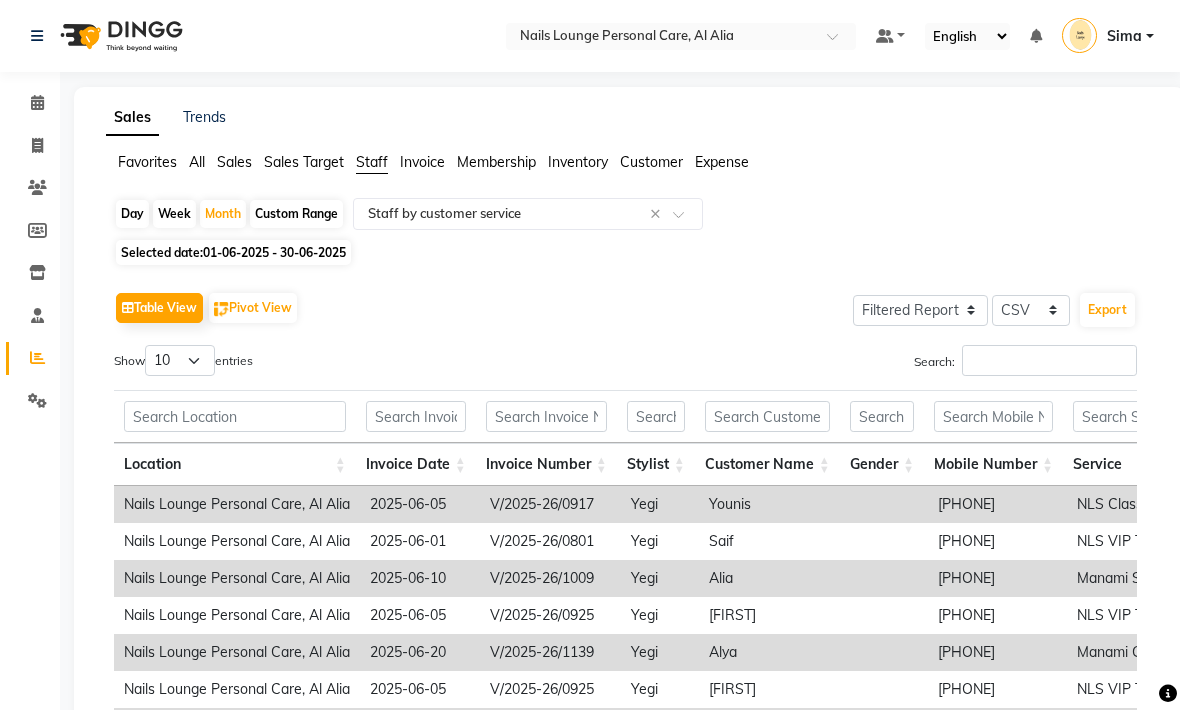 click 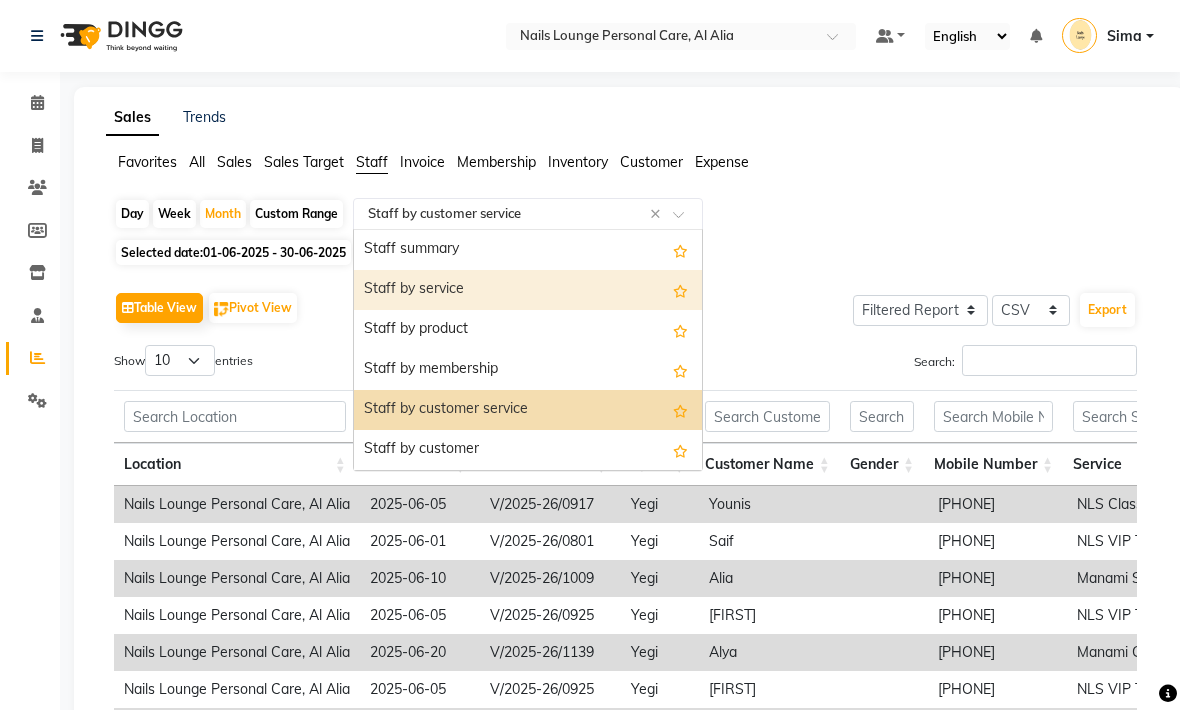 click on "Staff by service" at bounding box center [528, 290] 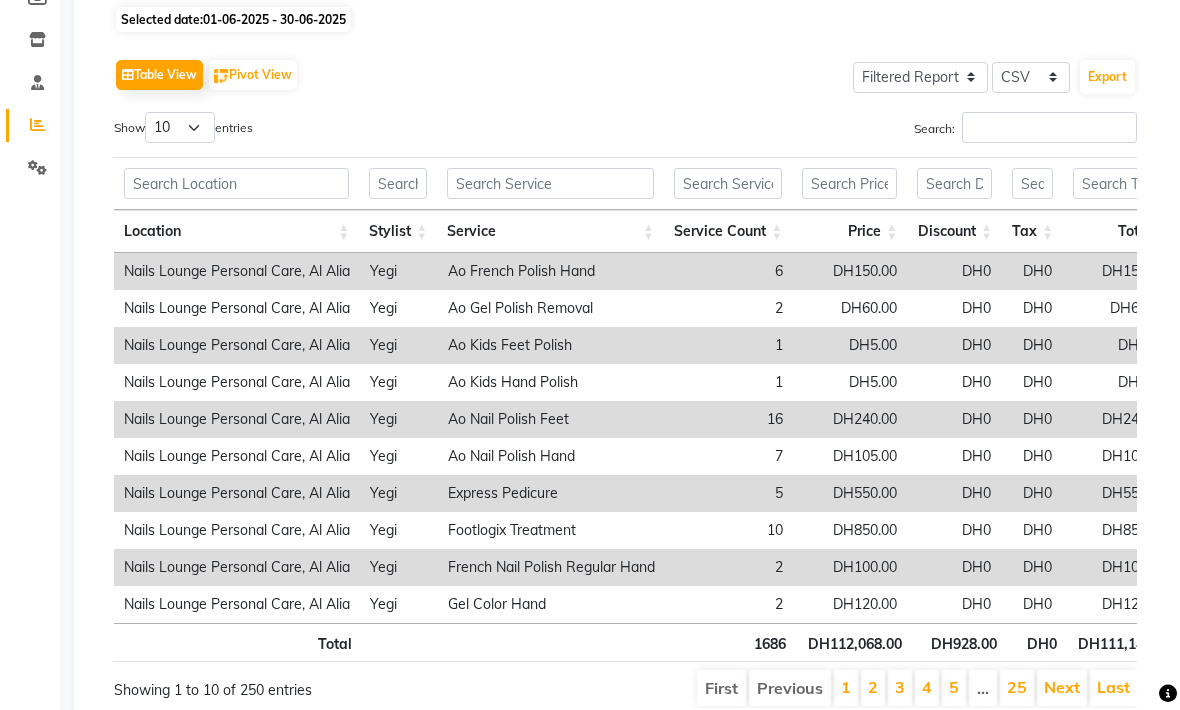 scroll, scrollTop: 232, scrollLeft: 0, axis: vertical 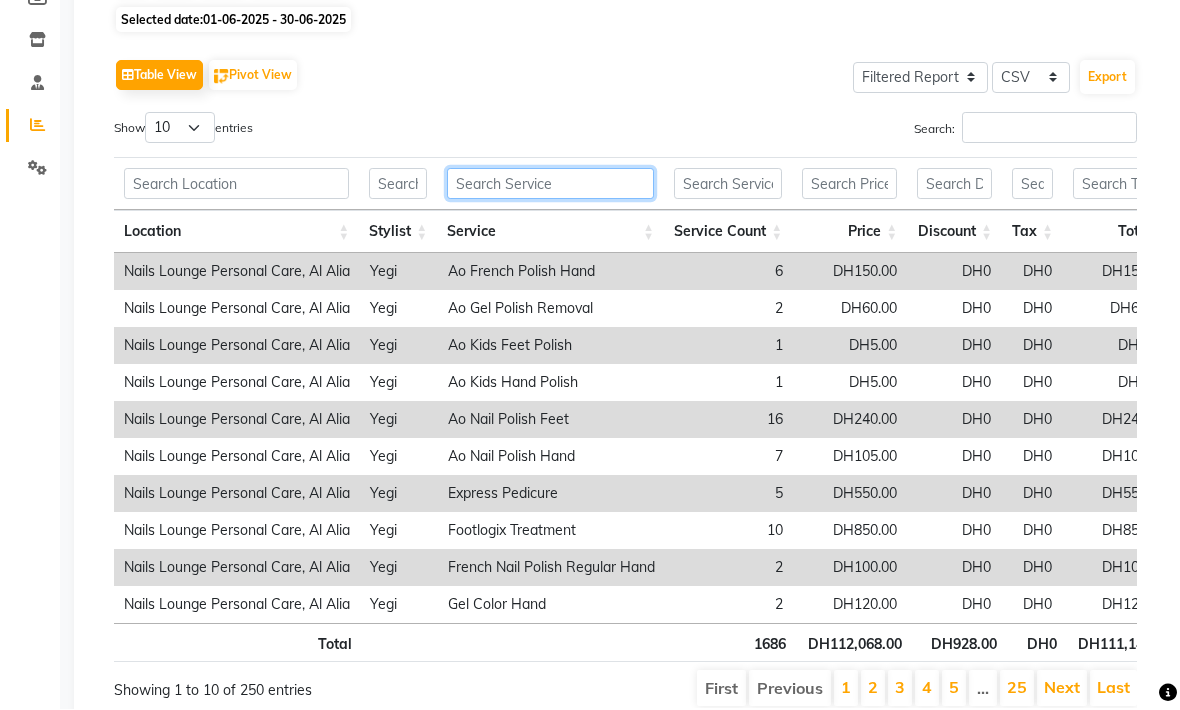 click at bounding box center (550, 184) 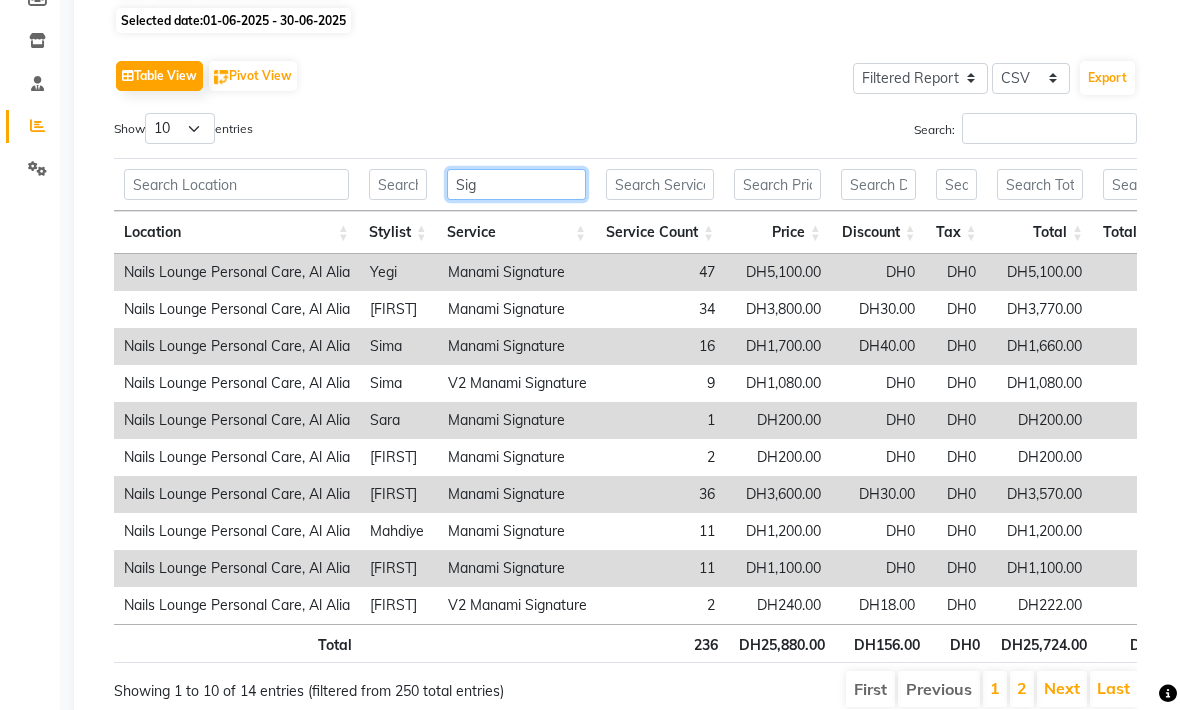 type on "Sig" 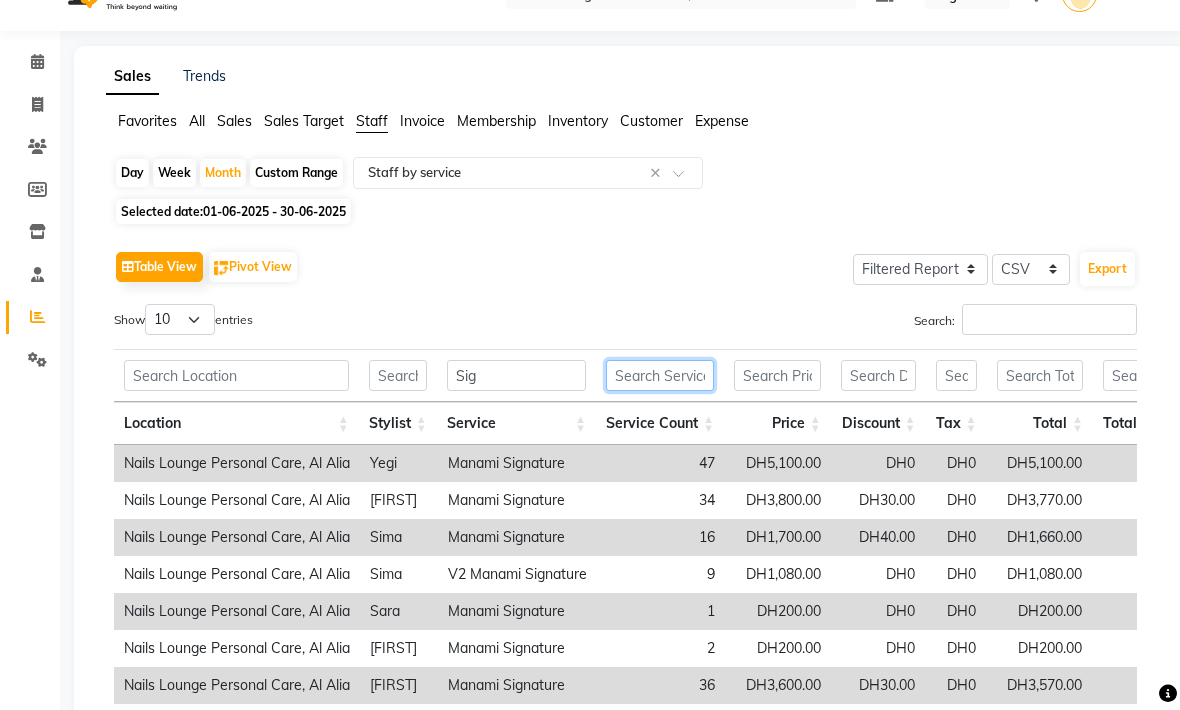 scroll, scrollTop: 0, scrollLeft: 0, axis: both 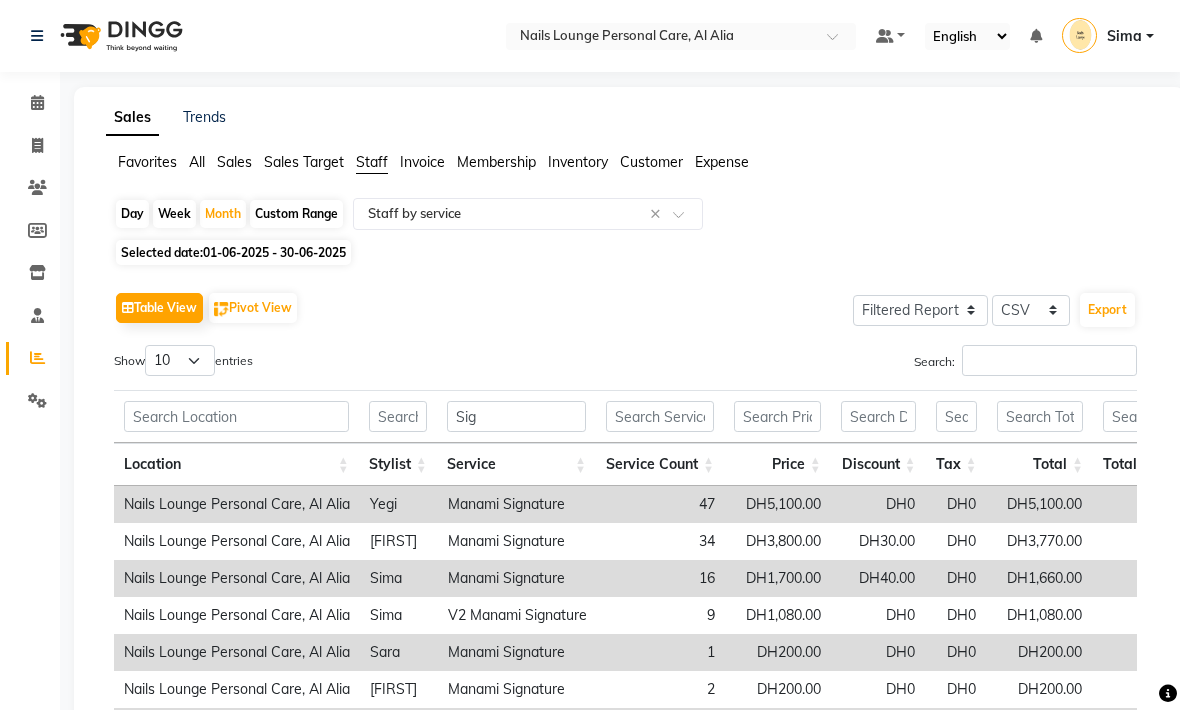 click on "01-06-2025 - 30-06-2025" 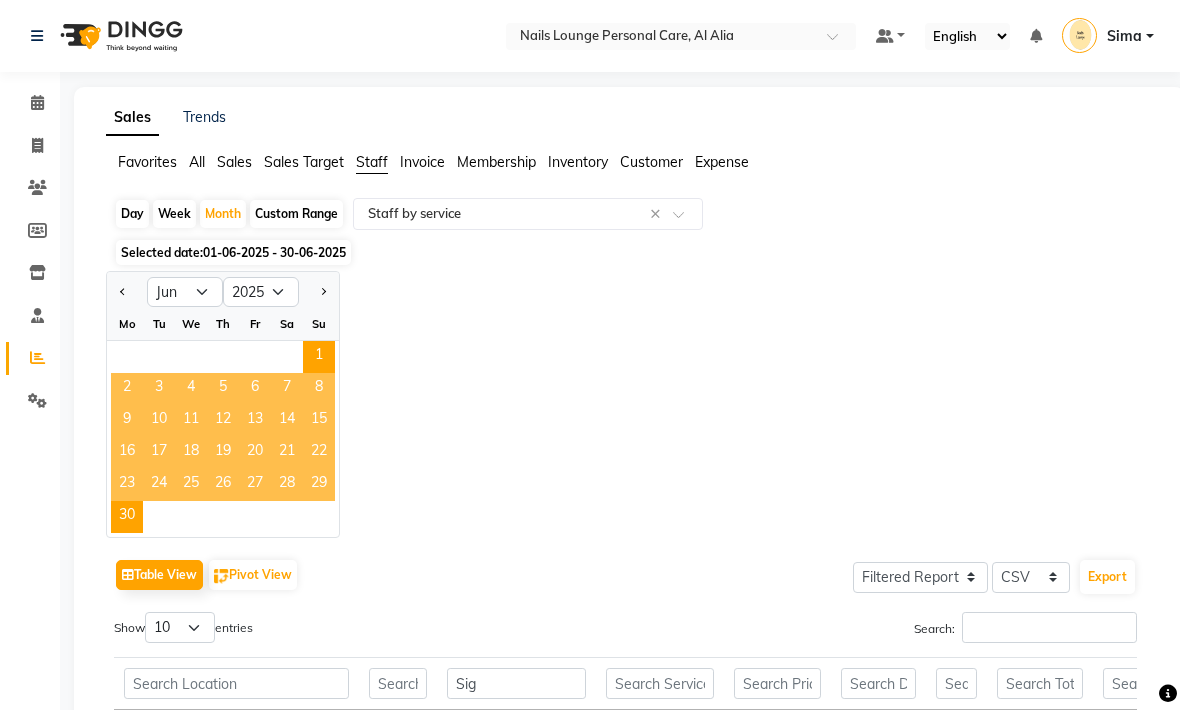 click on "Jan Feb Mar Apr May Jun Jul Aug Sep Oct Nov Dec 2015 2016 2017 2018 2019 2020 2021 2022 2023 2024 2025 2026 2027 2028 2029 2030 2031 2032 2033 2034 2035 Mo Tu We Th Fr Sa Su  1   2   3   4   5   6   7   8   9   10   11   12   13   14   15   16   17   18   19   20   21   22   23   24   25   26   27   28   29   30" 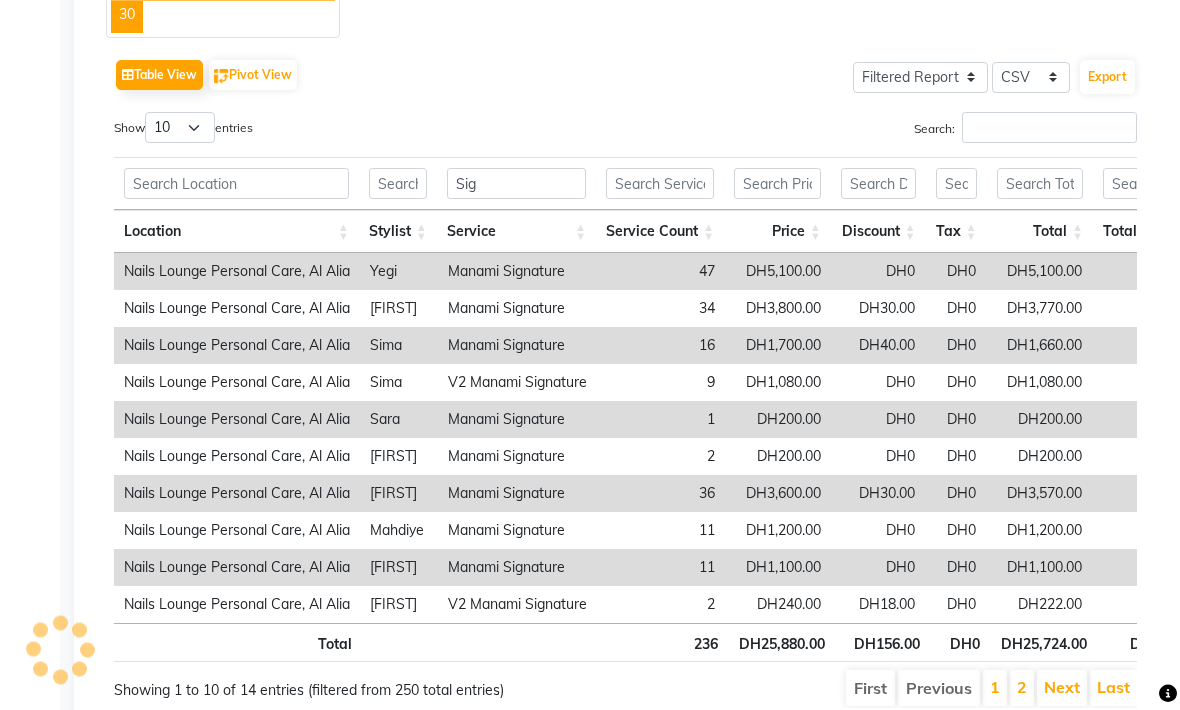 scroll, scrollTop: 499, scrollLeft: 0, axis: vertical 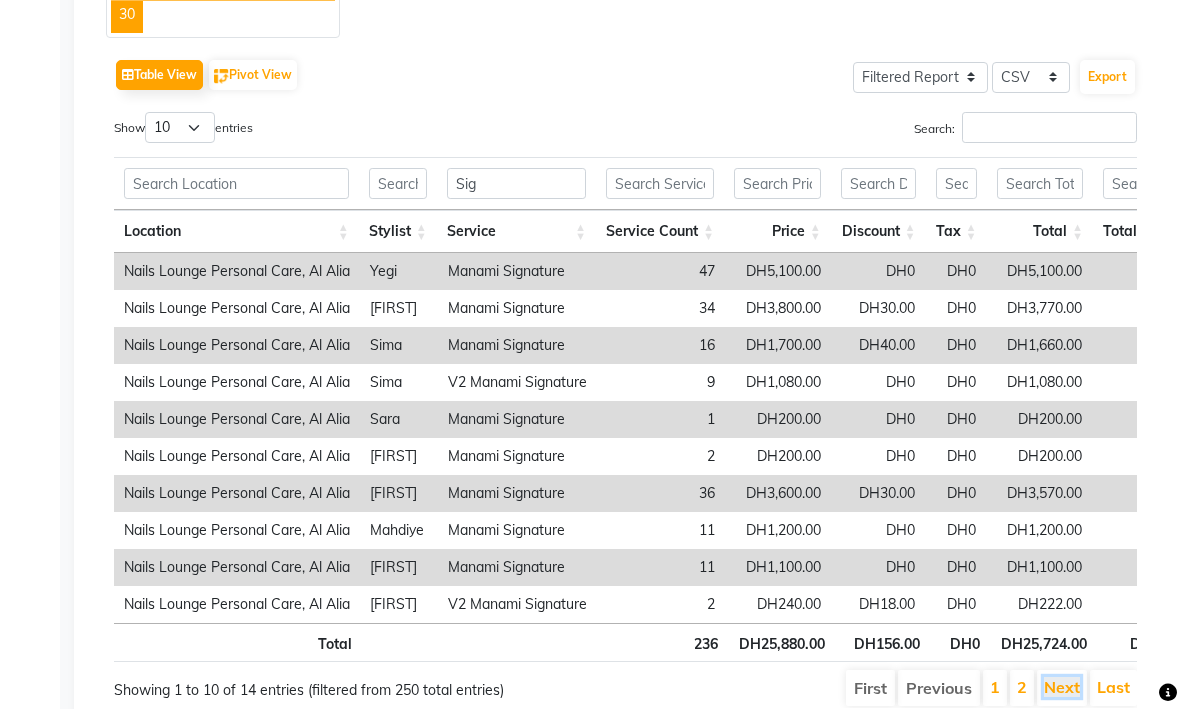 click on "Next" at bounding box center (1062, 688) 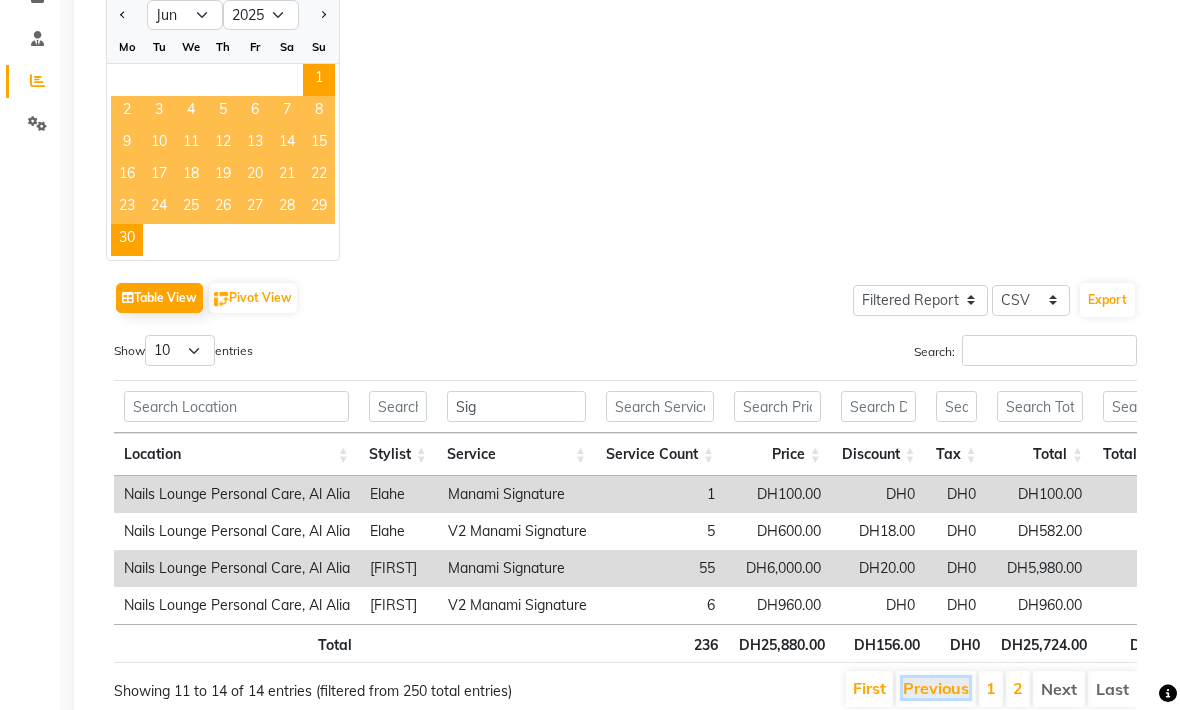 click on "Previous" at bounding box center [936, 688] 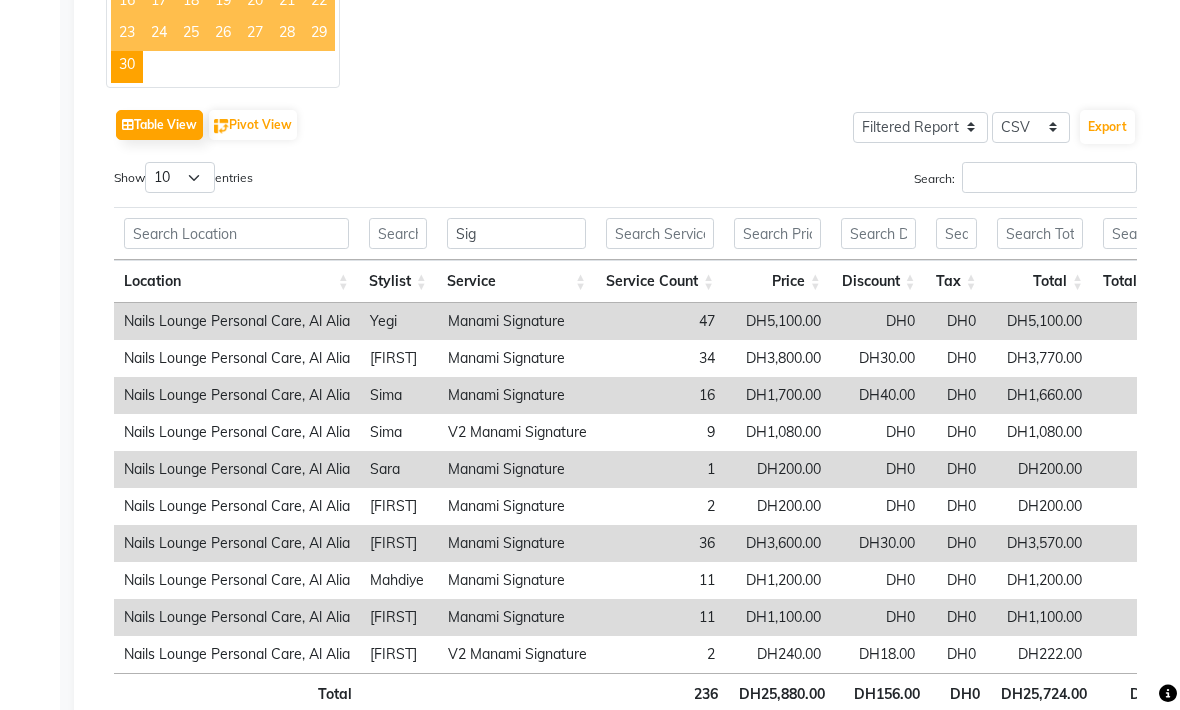 scroll, scrollTop: 454, scrollLeft: 0, axis: vertical 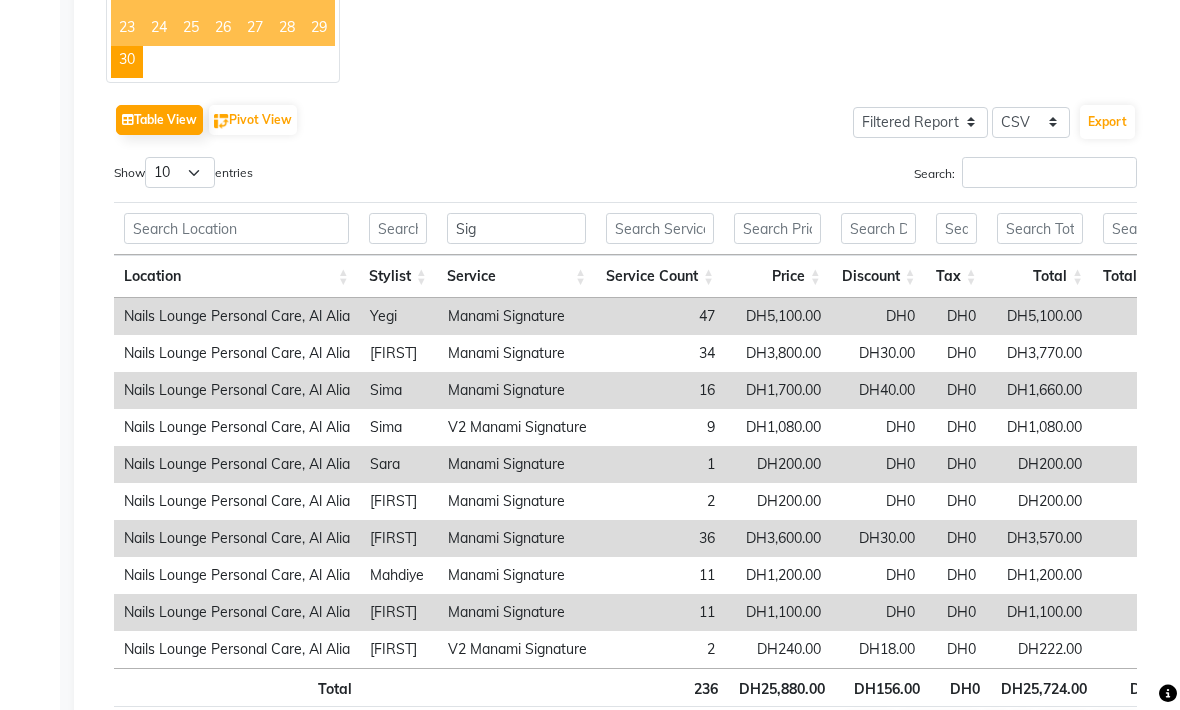 click on "Next" at bounding box center [1062, 732] 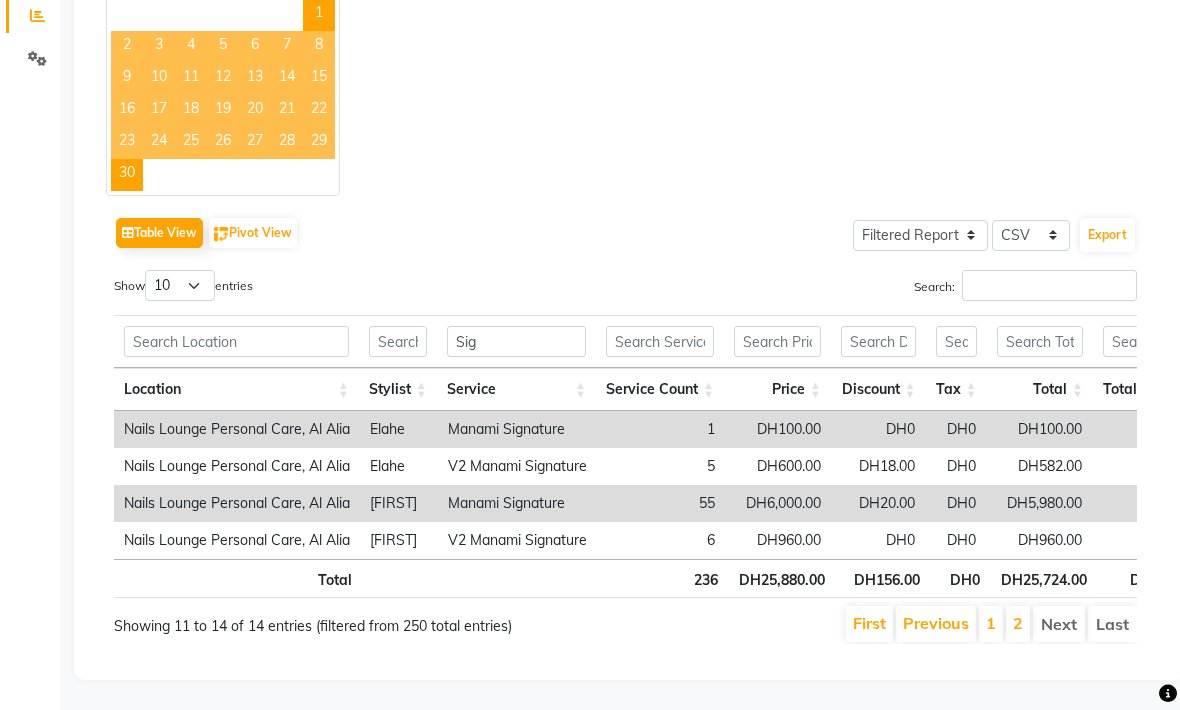 scroll, scrollTop: 277, scrollLeft: 0, axis: vertical 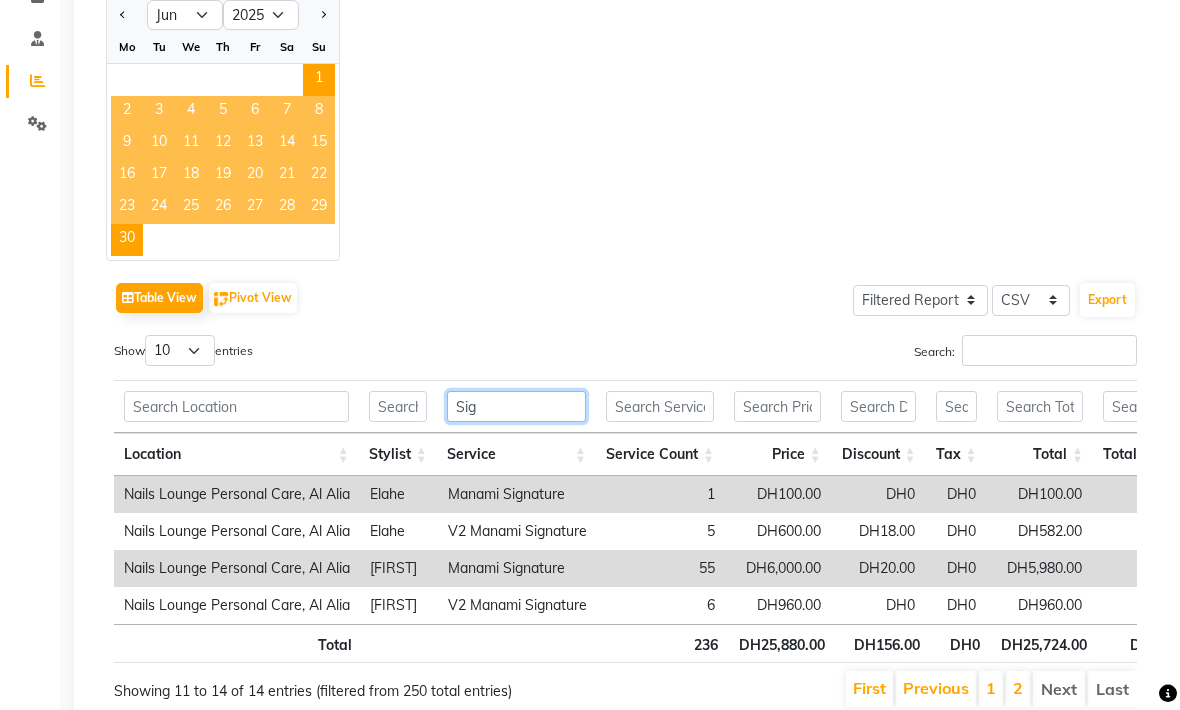 click on "Sig" at bounding box center (516, 406) 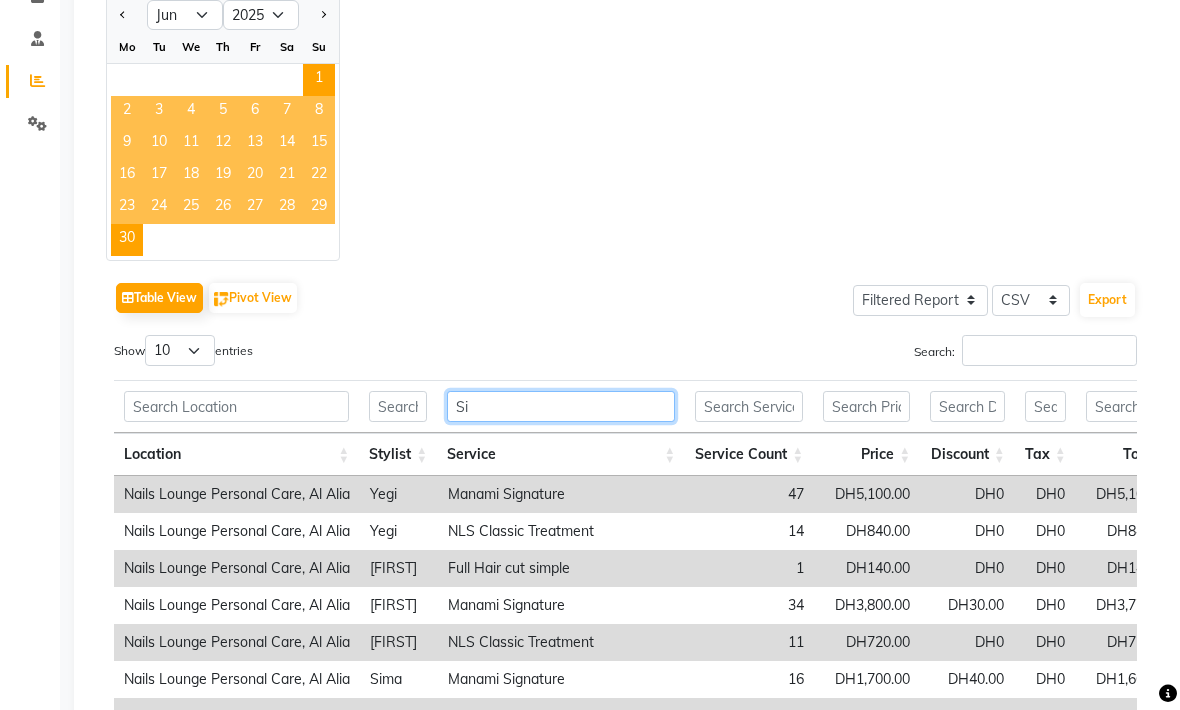 type on "S" 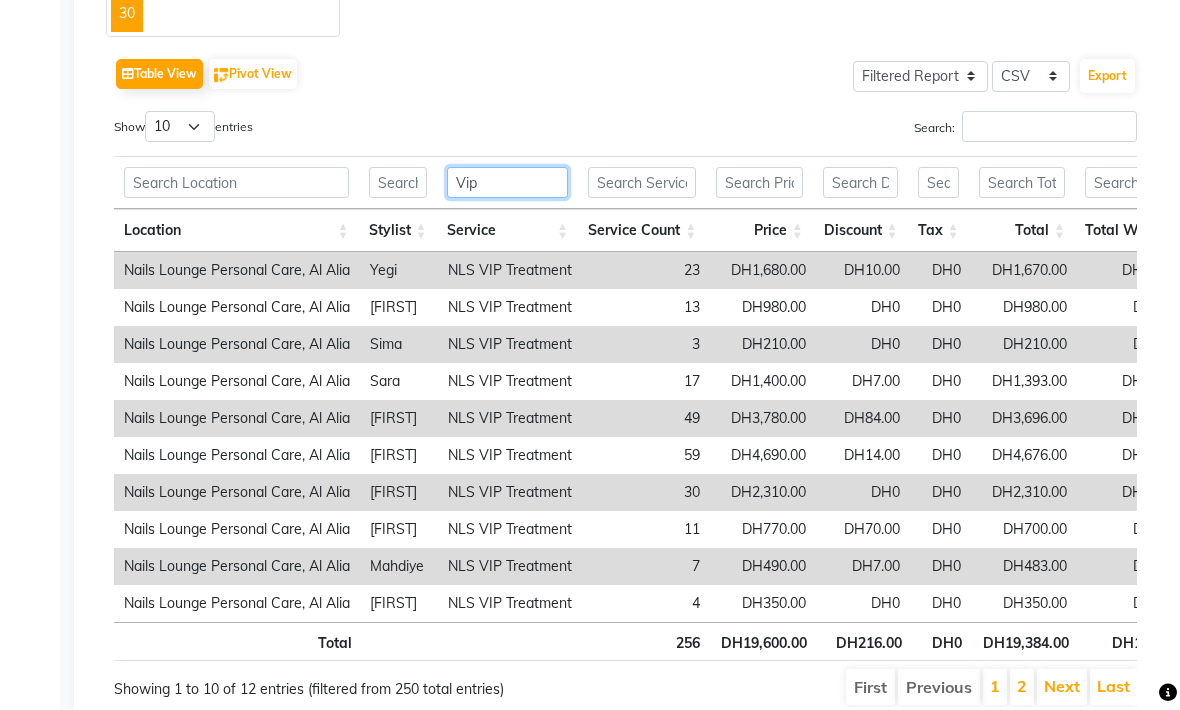 scroll, scrollTop: 499, scrollLeft: 0, axis: vertical 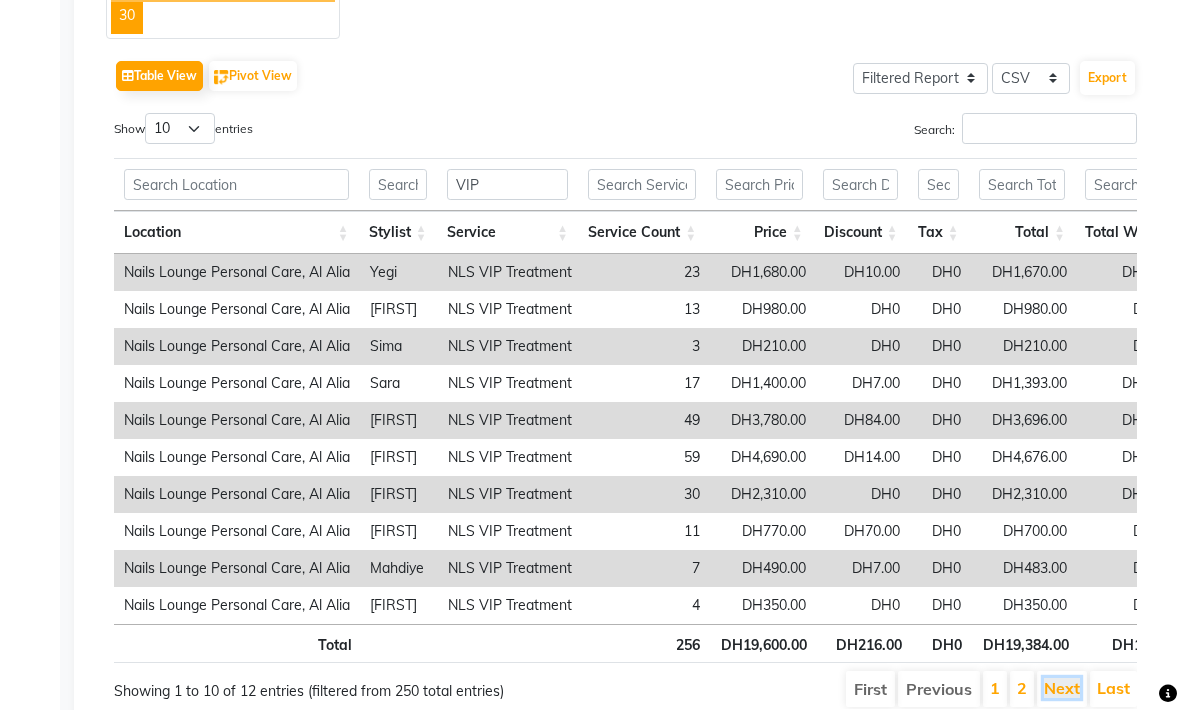 click on "Next" at bounding box center (1062, 688) 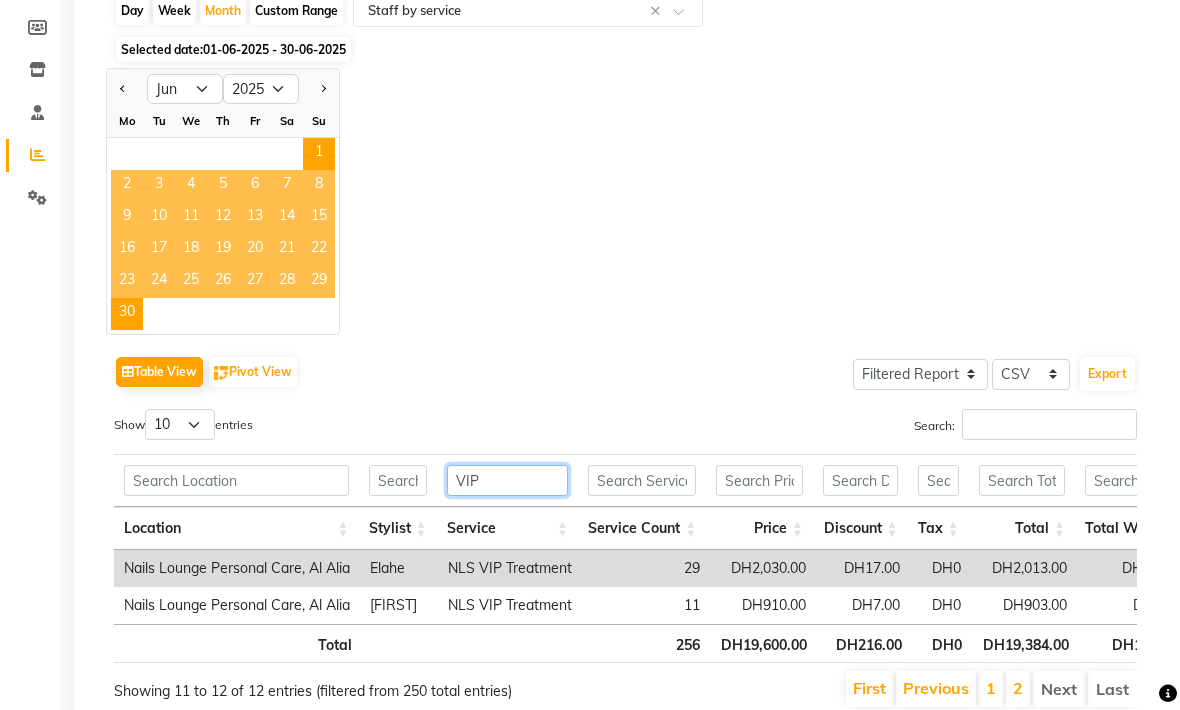 click on "VIP" at bounding box center [507, 480] 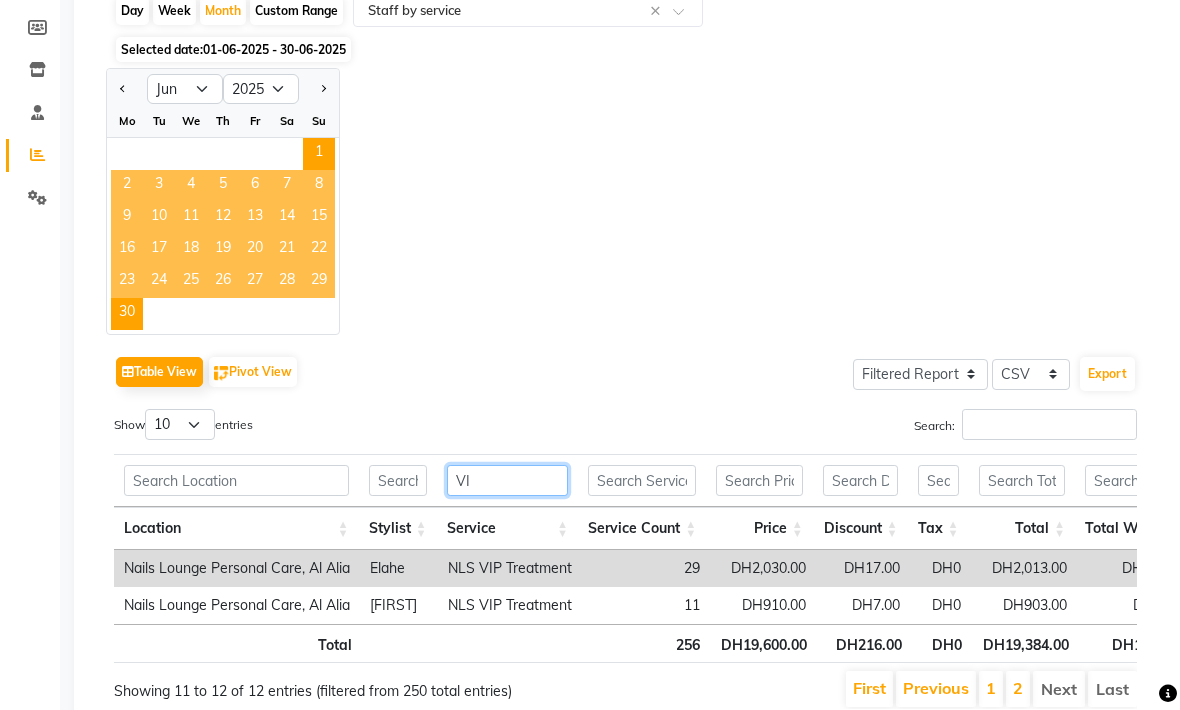 type on "V" 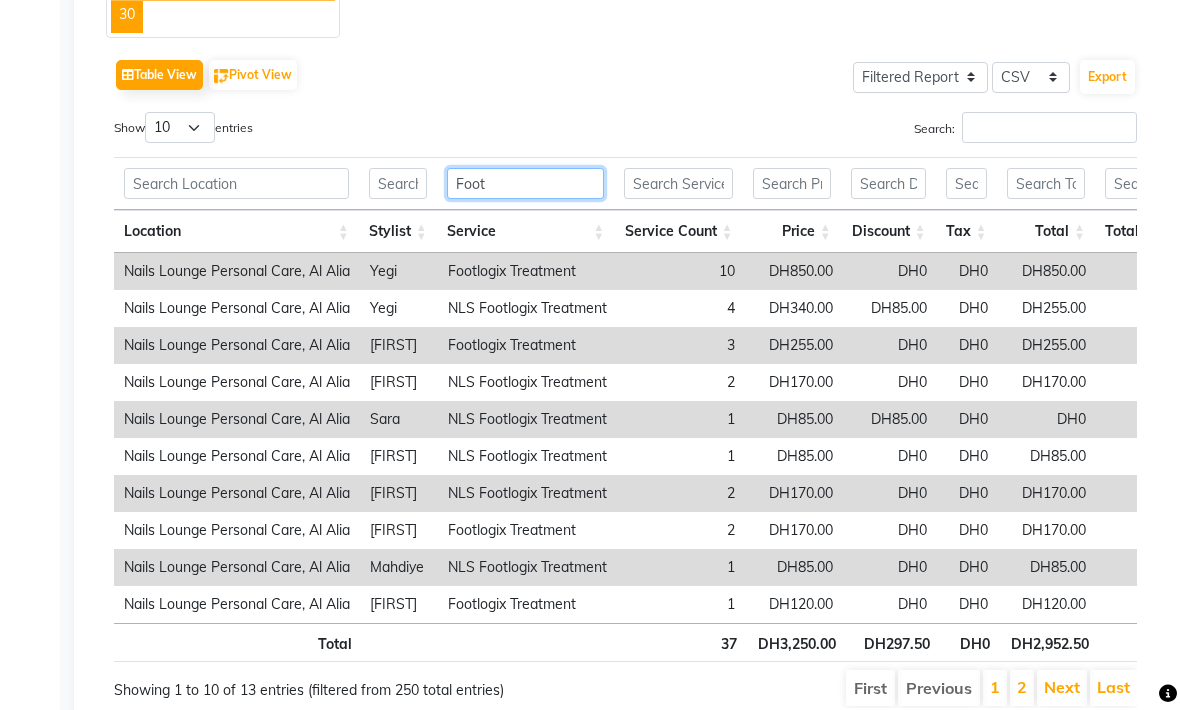 scroll, scrollTop: 499, scrollLeft: 0, axis: vertical 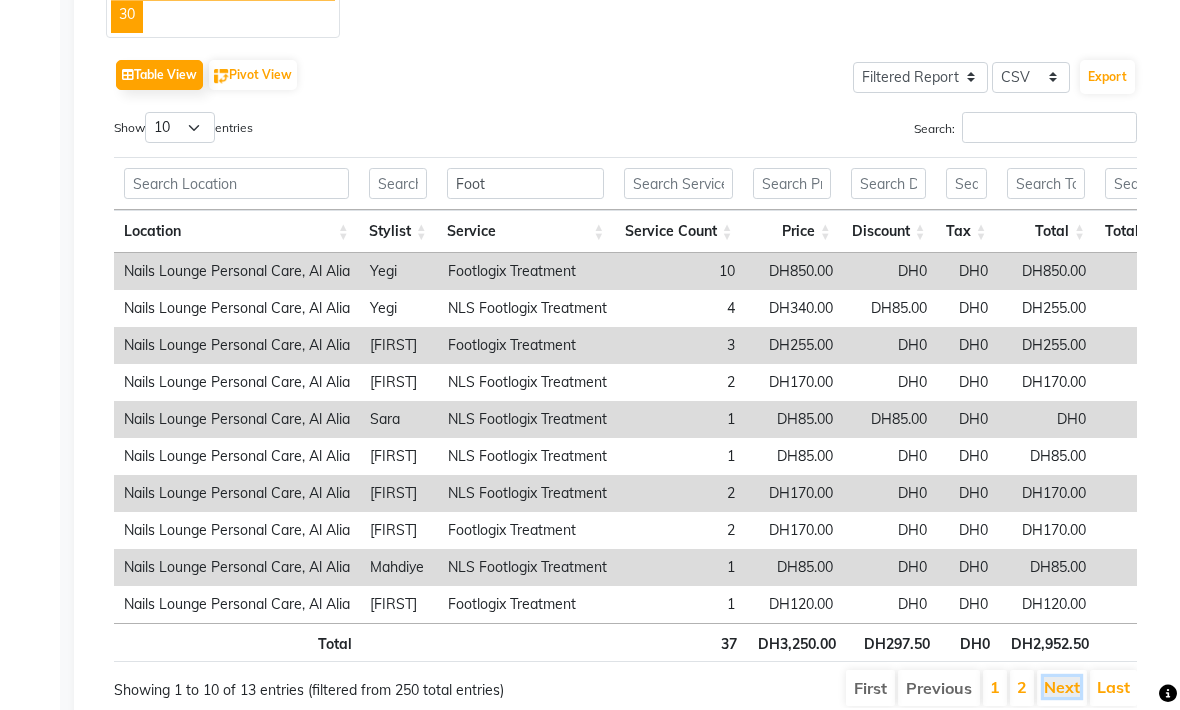 click on "Next" at bounding box center [1062, 688] 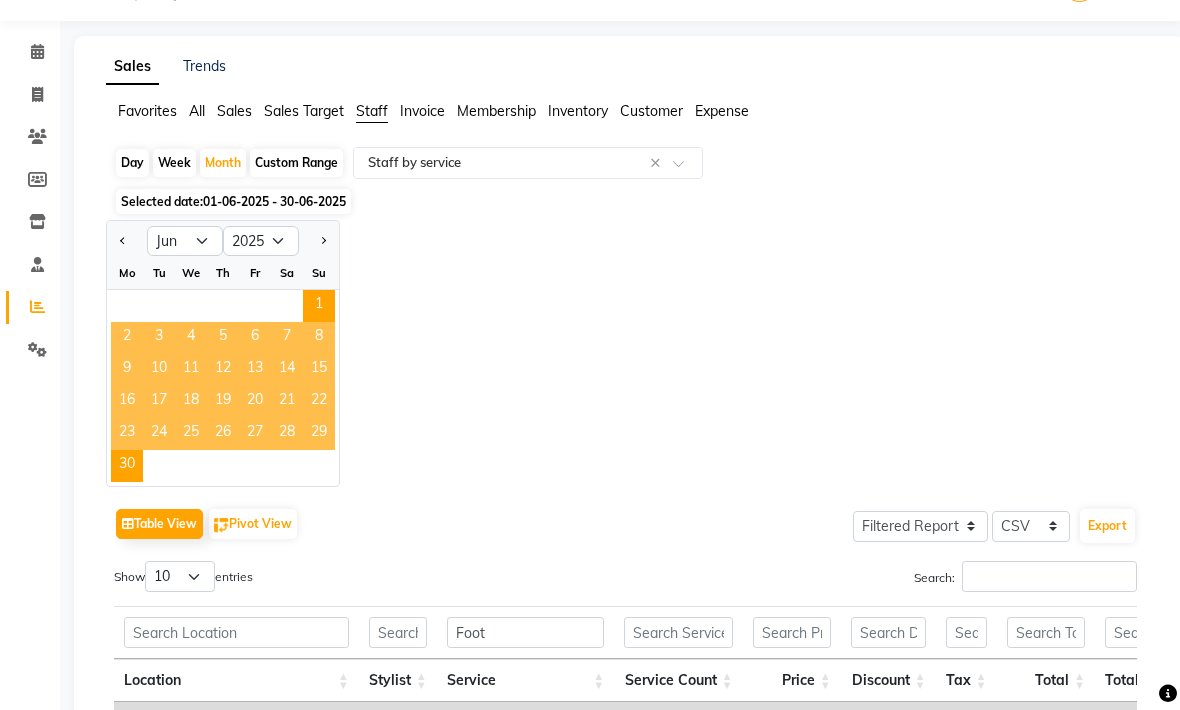 scroll, scrollTop: 22, scrollLeft: 0, axis: vertical 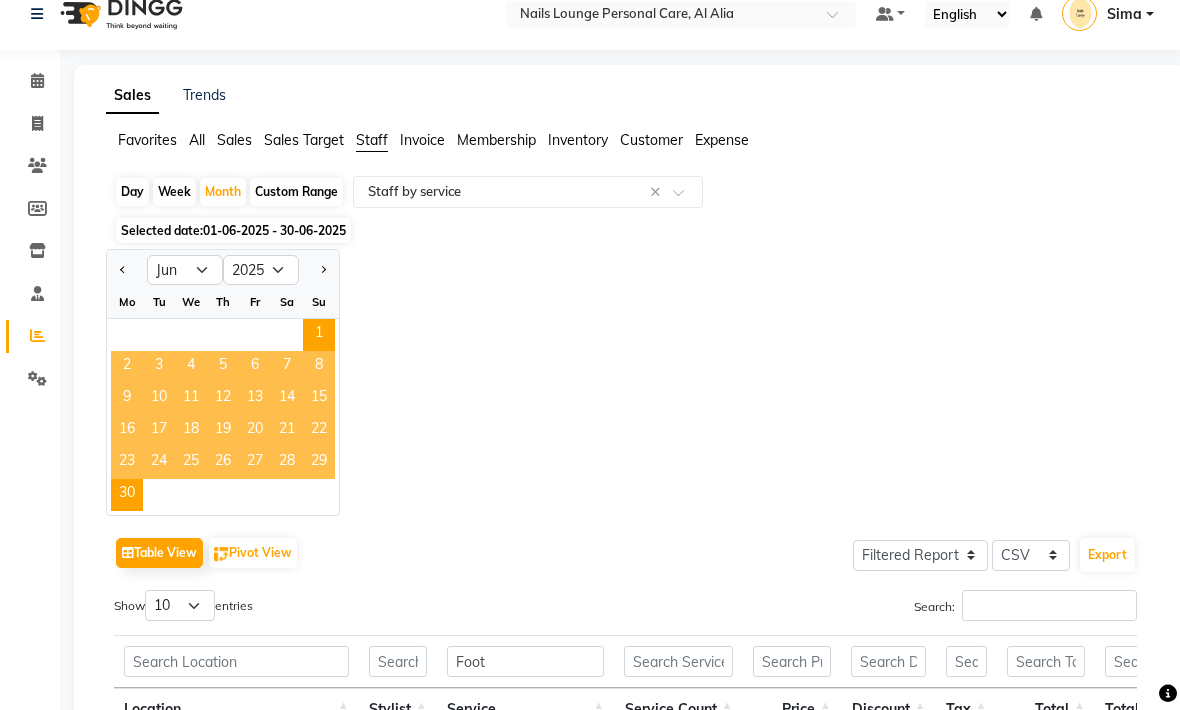 click 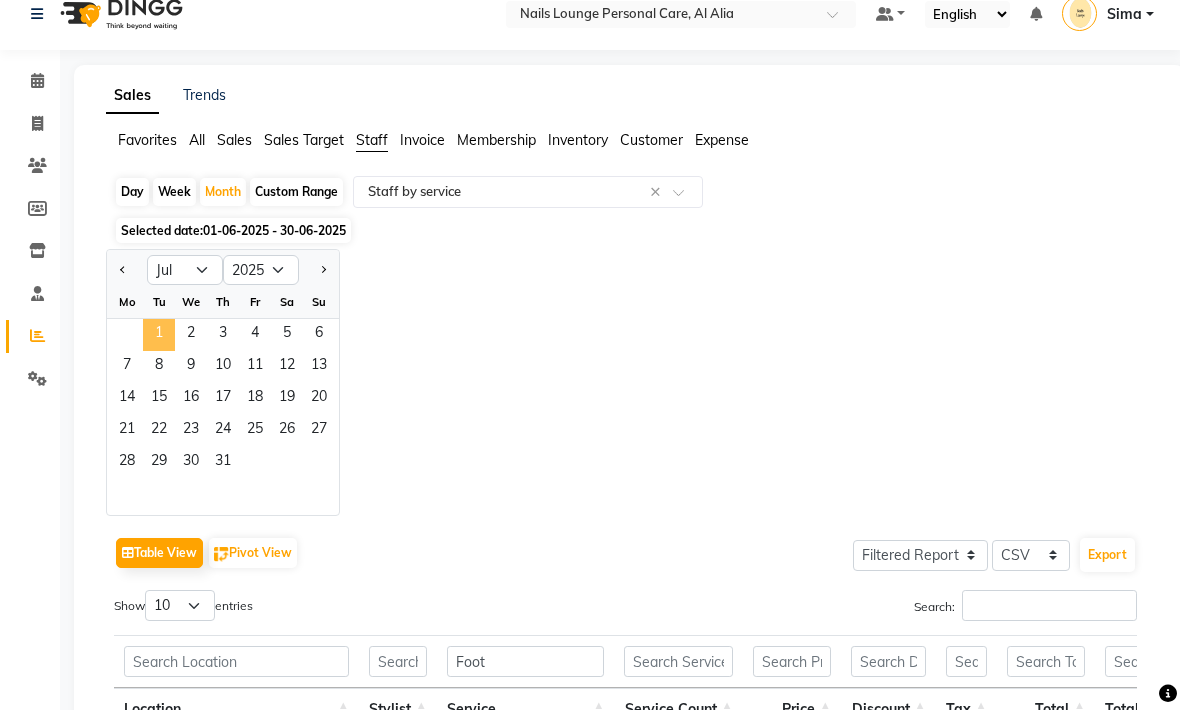 click on "1" 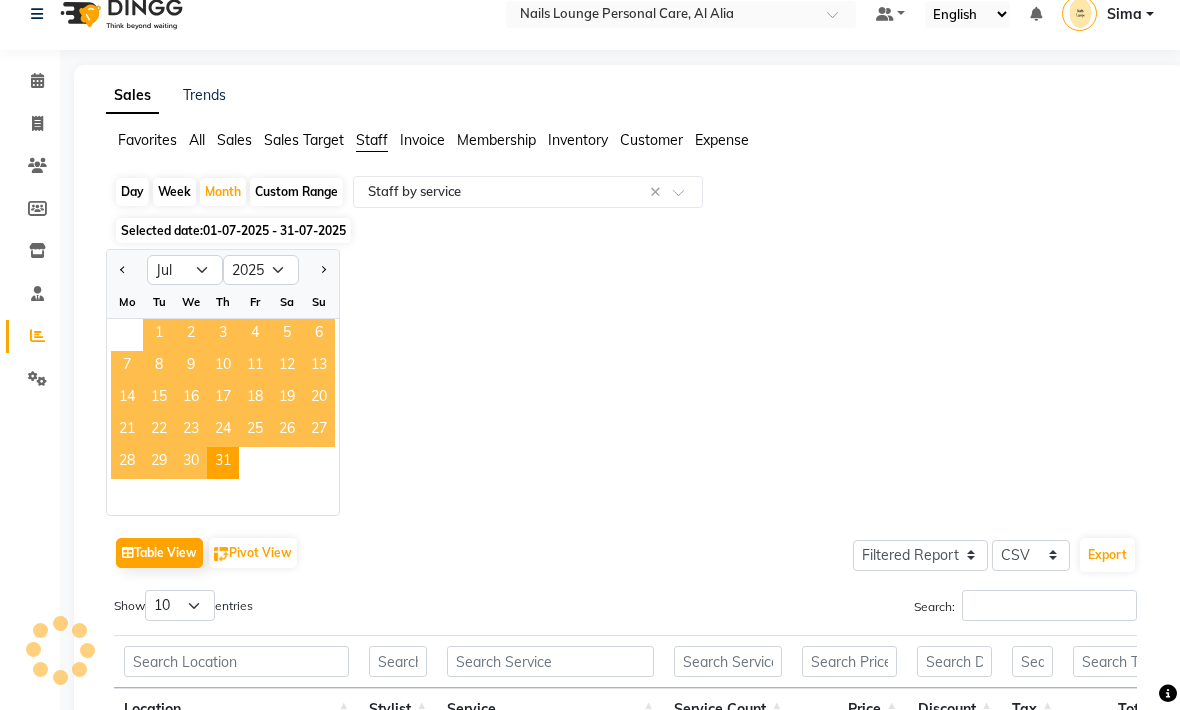 scroll, scrollTop: 1, scrollLeft: 0, axis: vertical 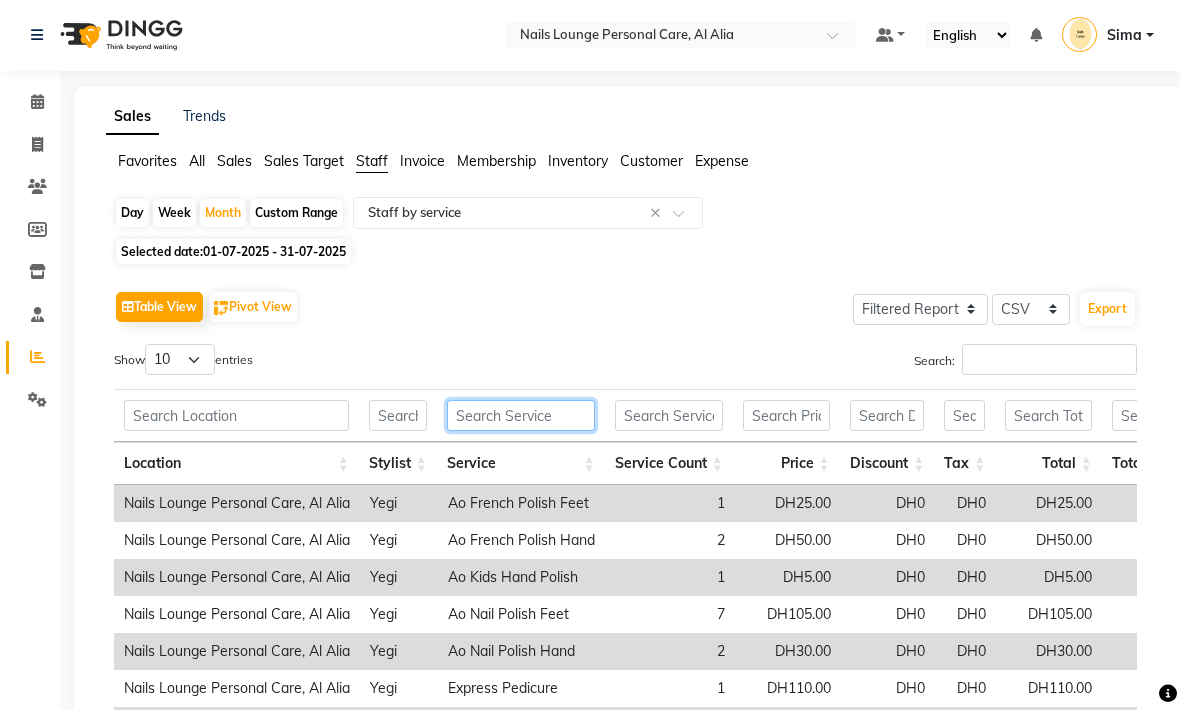 click at bounding box center [521, 415] 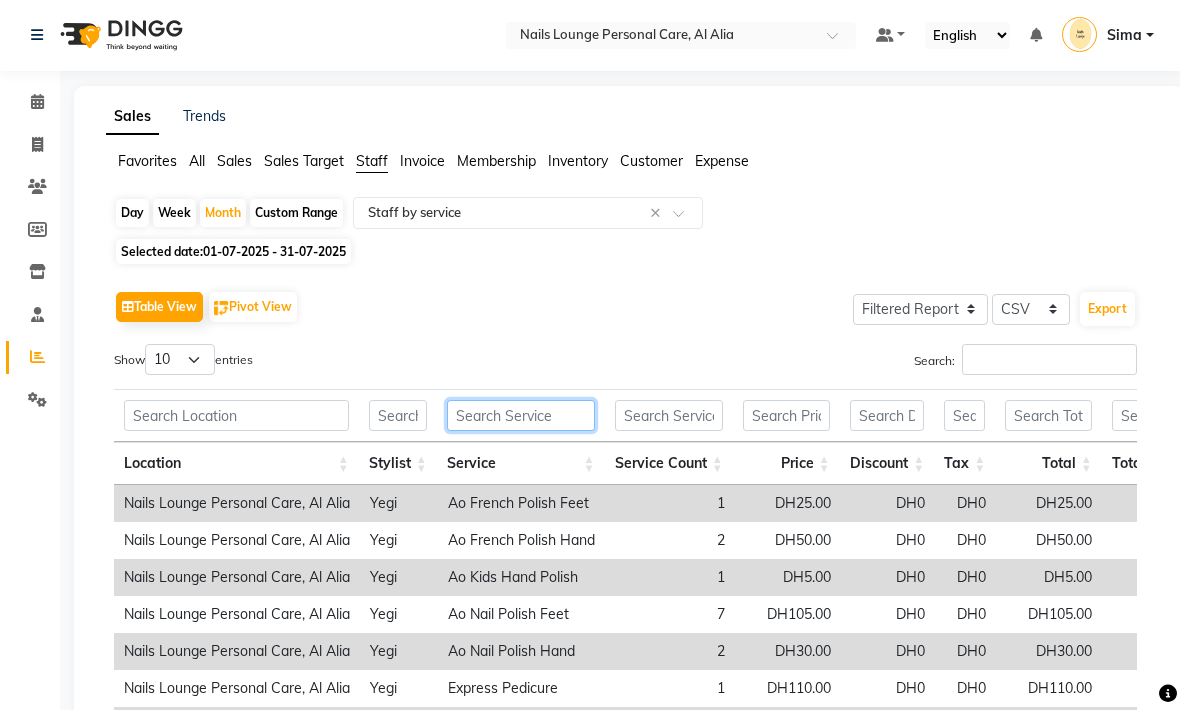 click at bounding box center [521, 416] 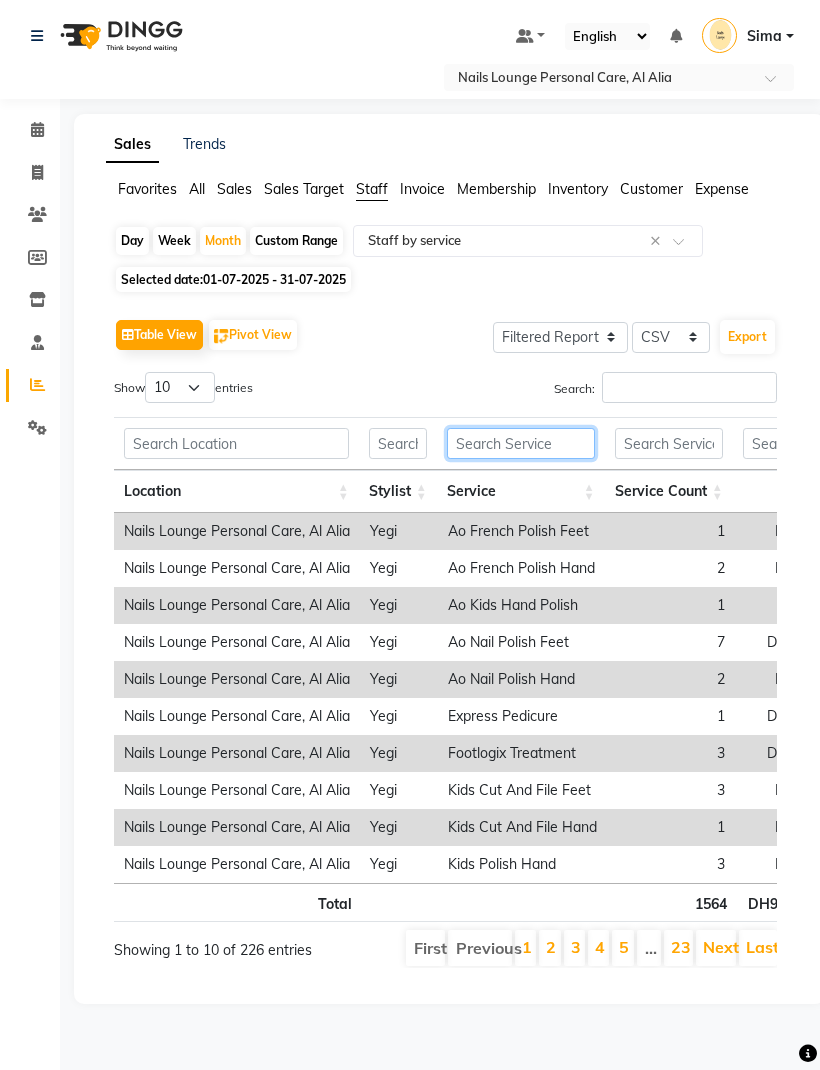 click at bounding box center [521, 443] 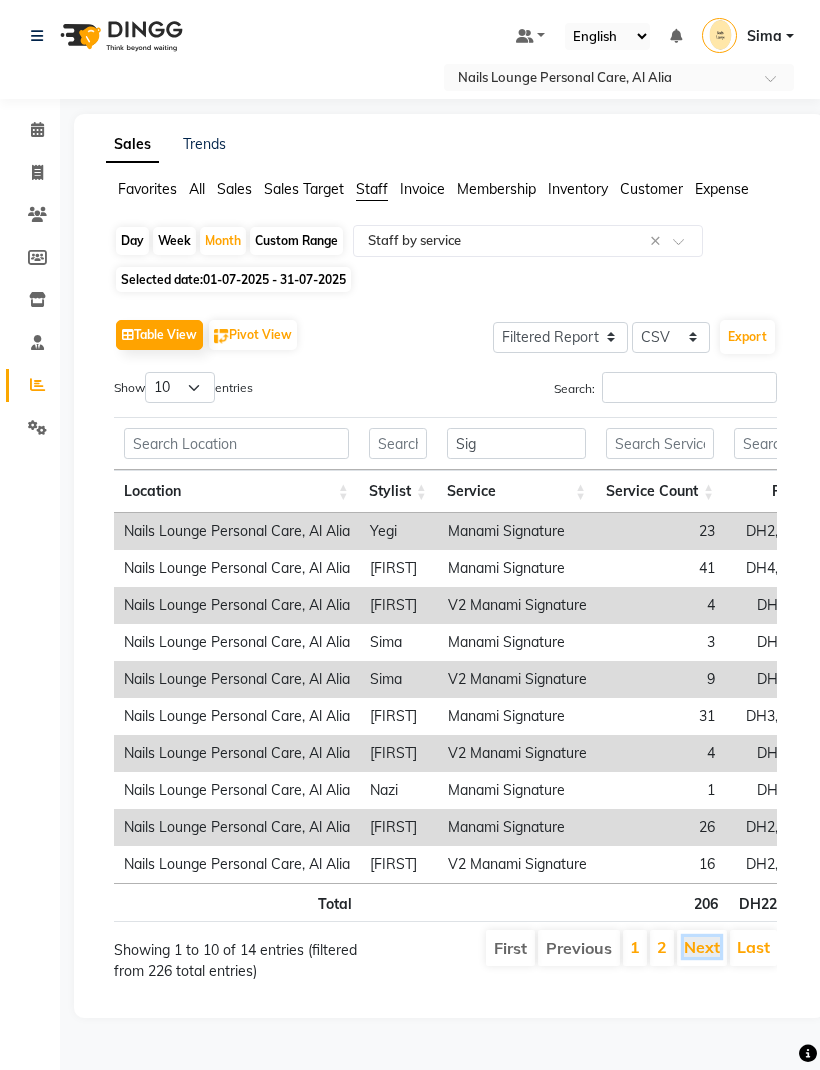 click on "Next" at bounding box center [702, 947] 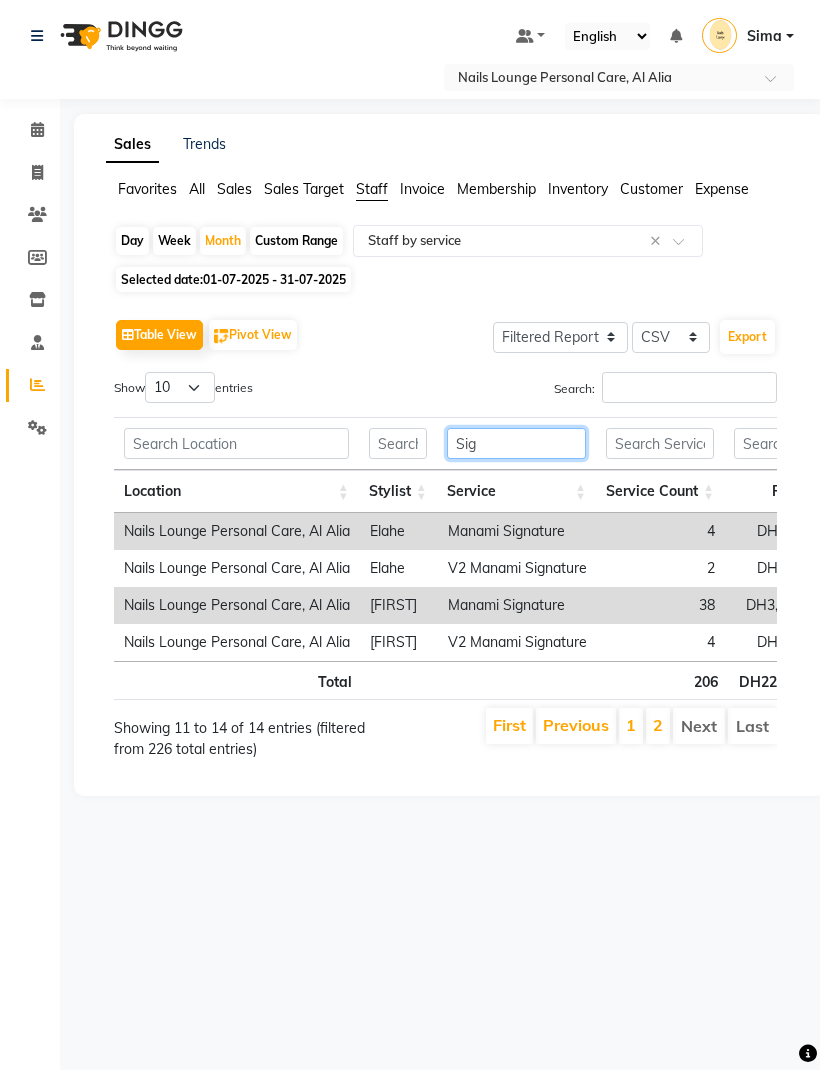 click on "Sig" at bounding box center [516, 443] 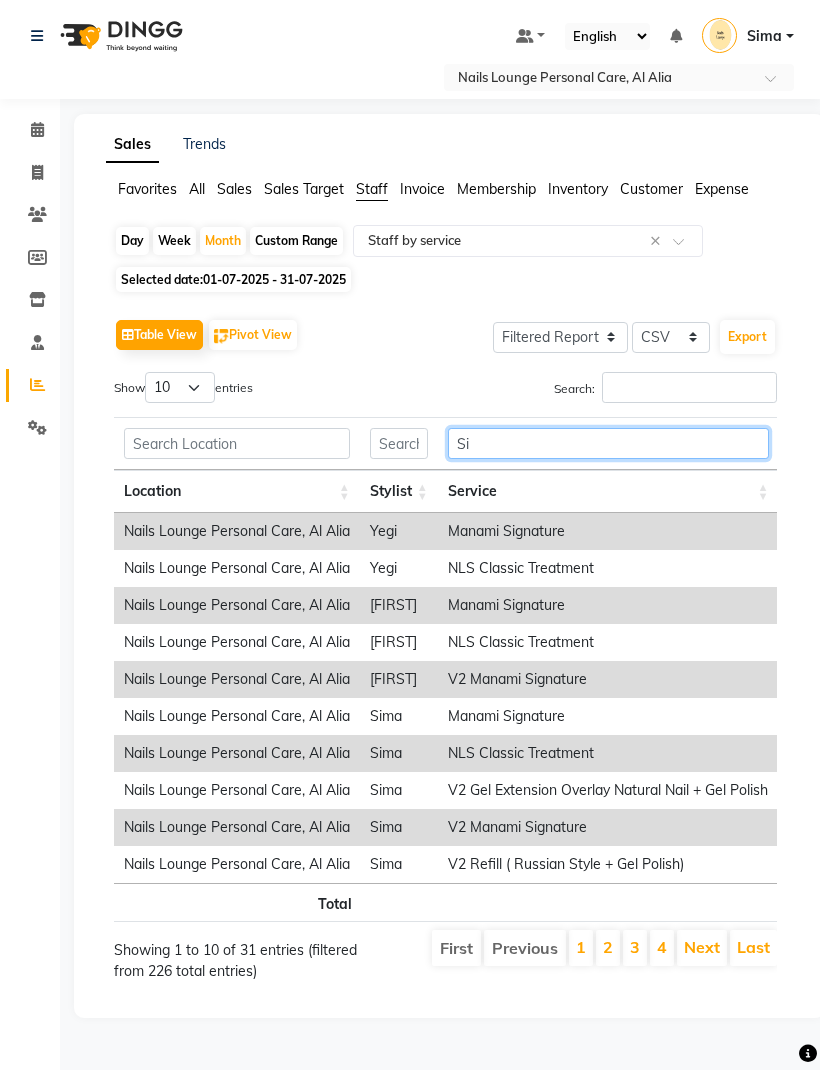 type on "S" 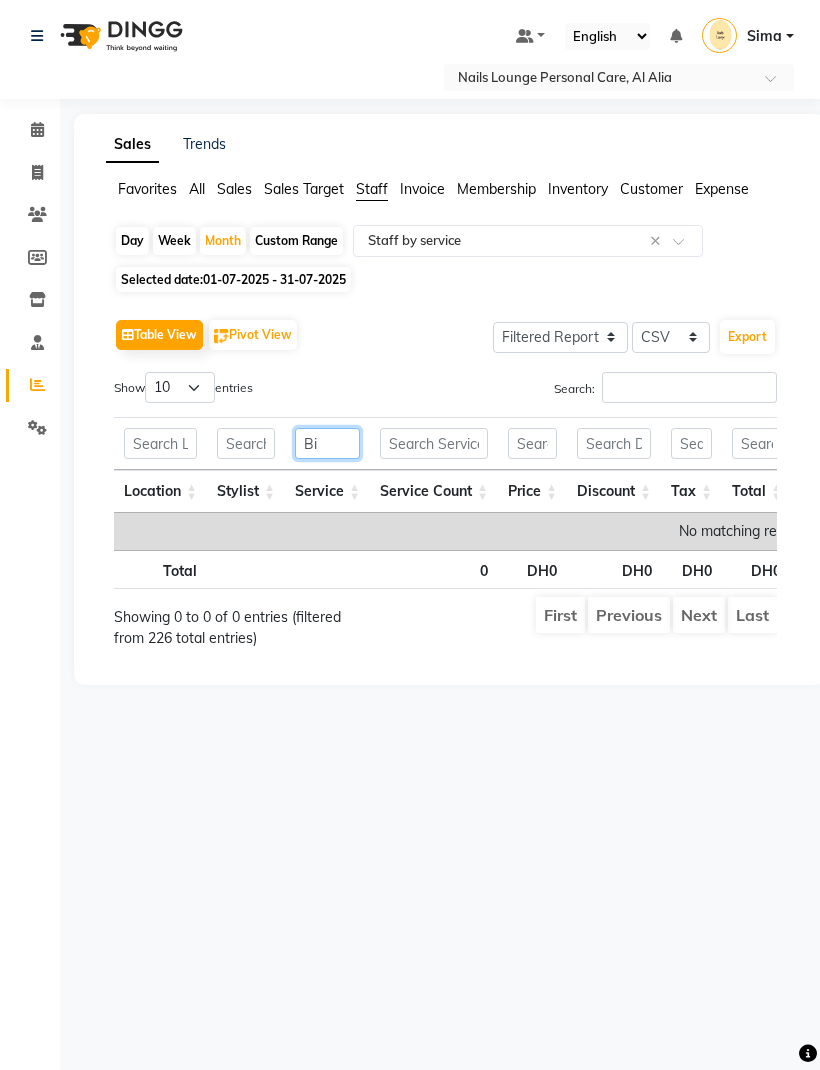 type on "B" 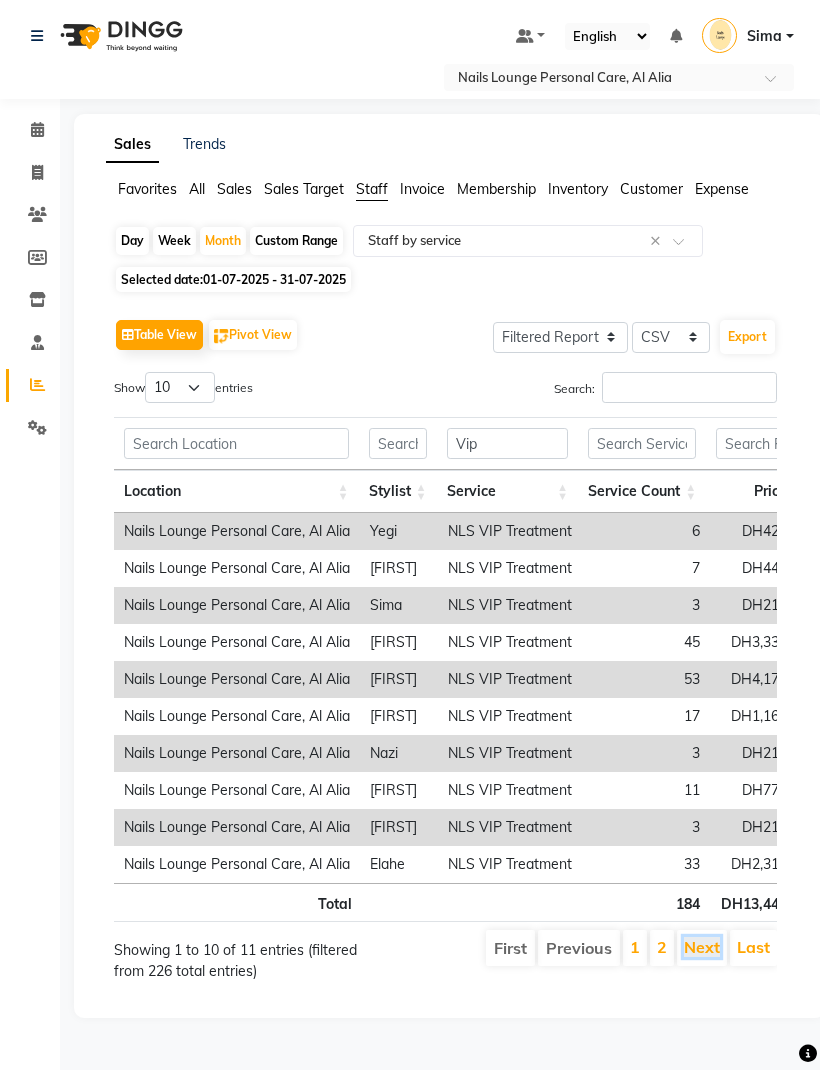 click on "Next" at bounding box center (702, 947) 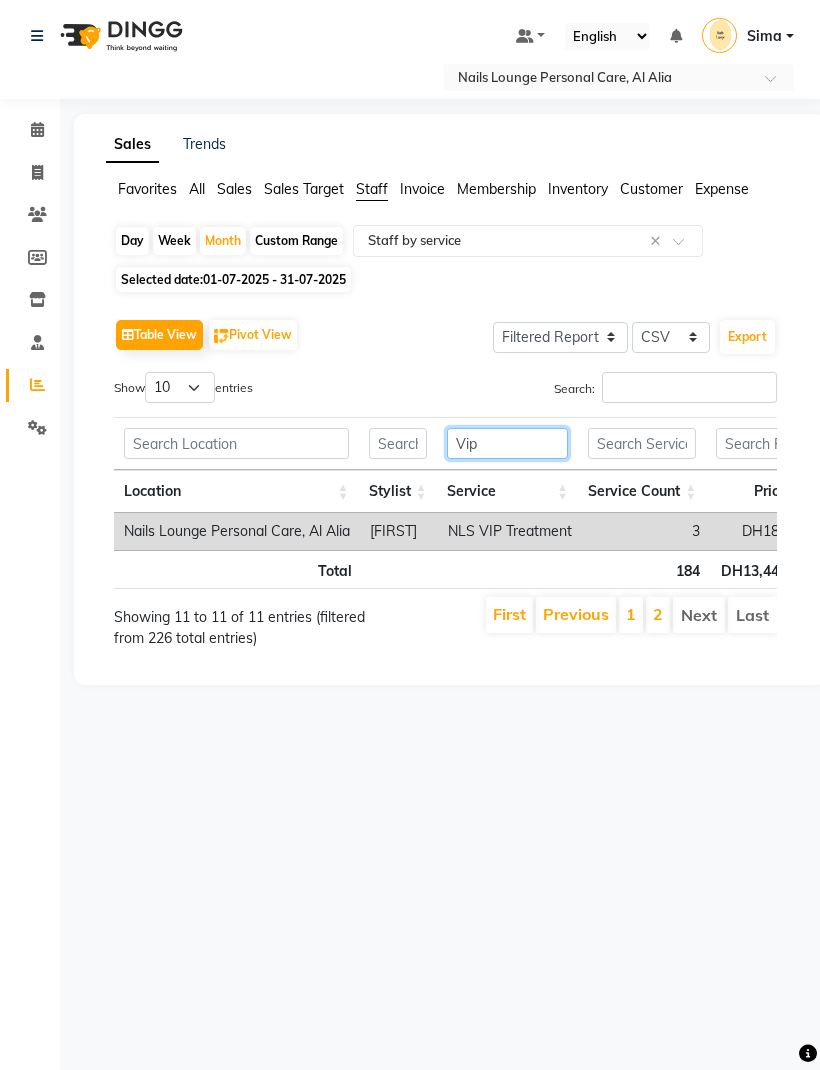 click on "Vip" at bounding box center (507, 443) 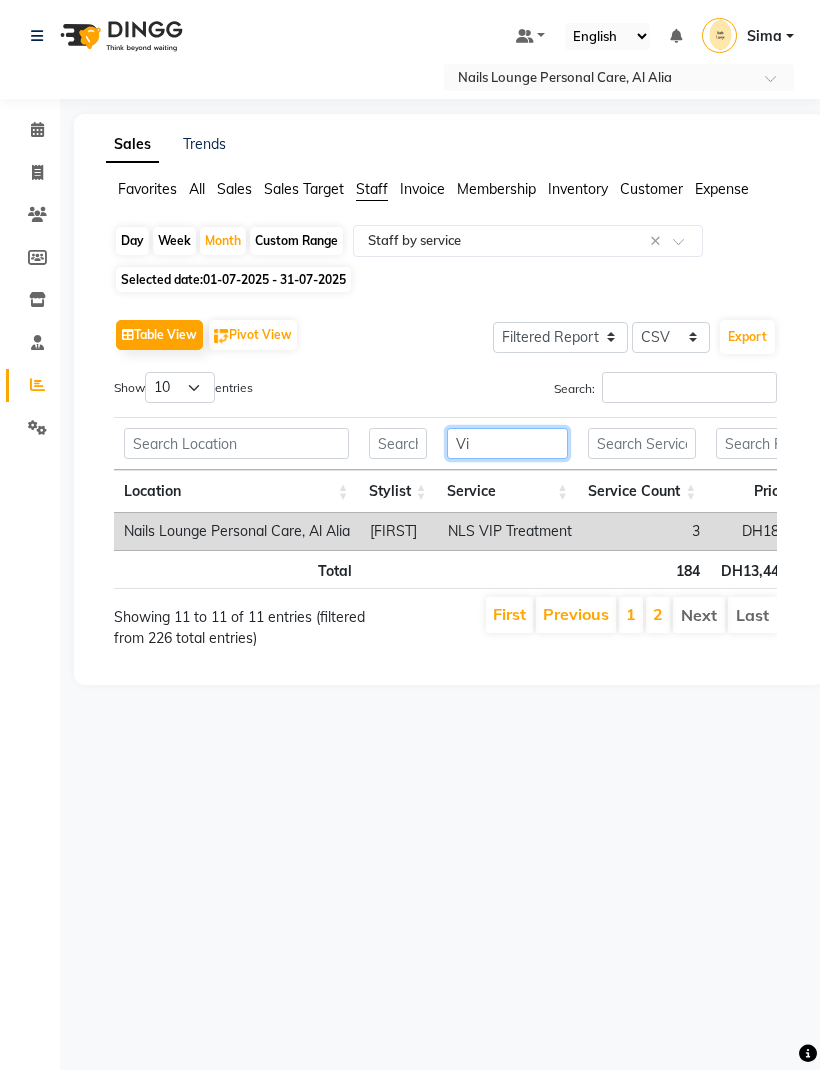 type on "V" 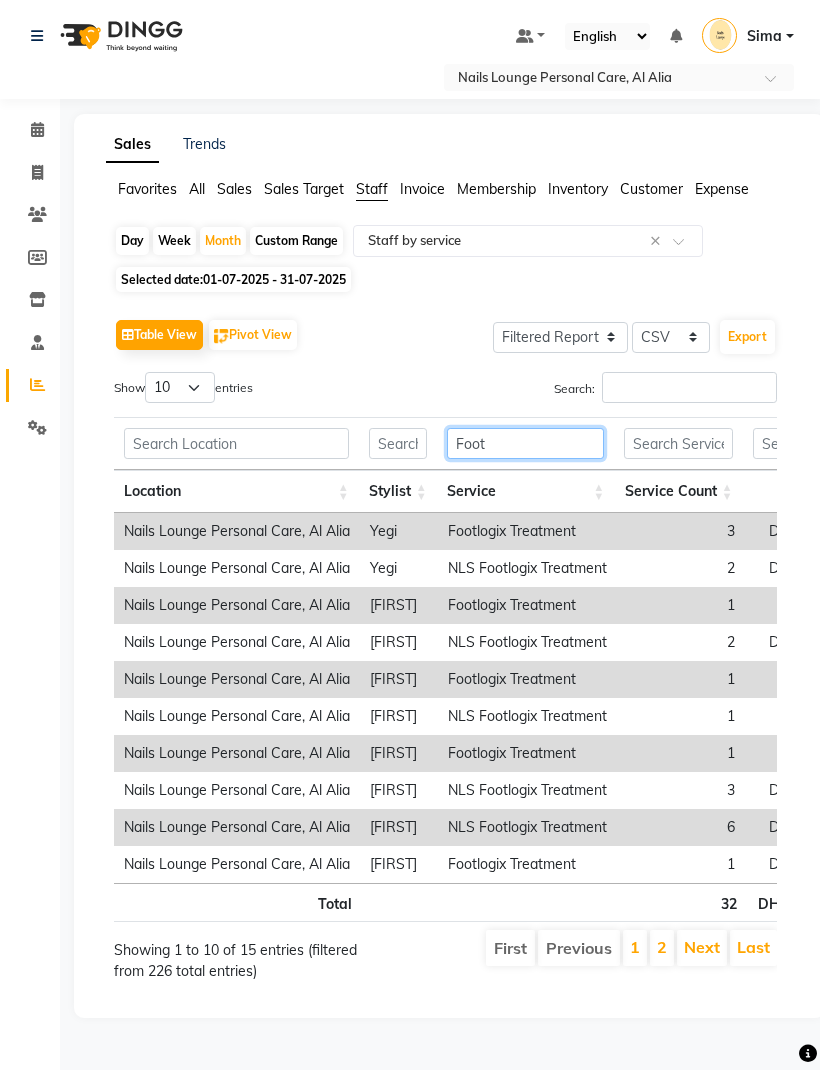 type on "Foot" 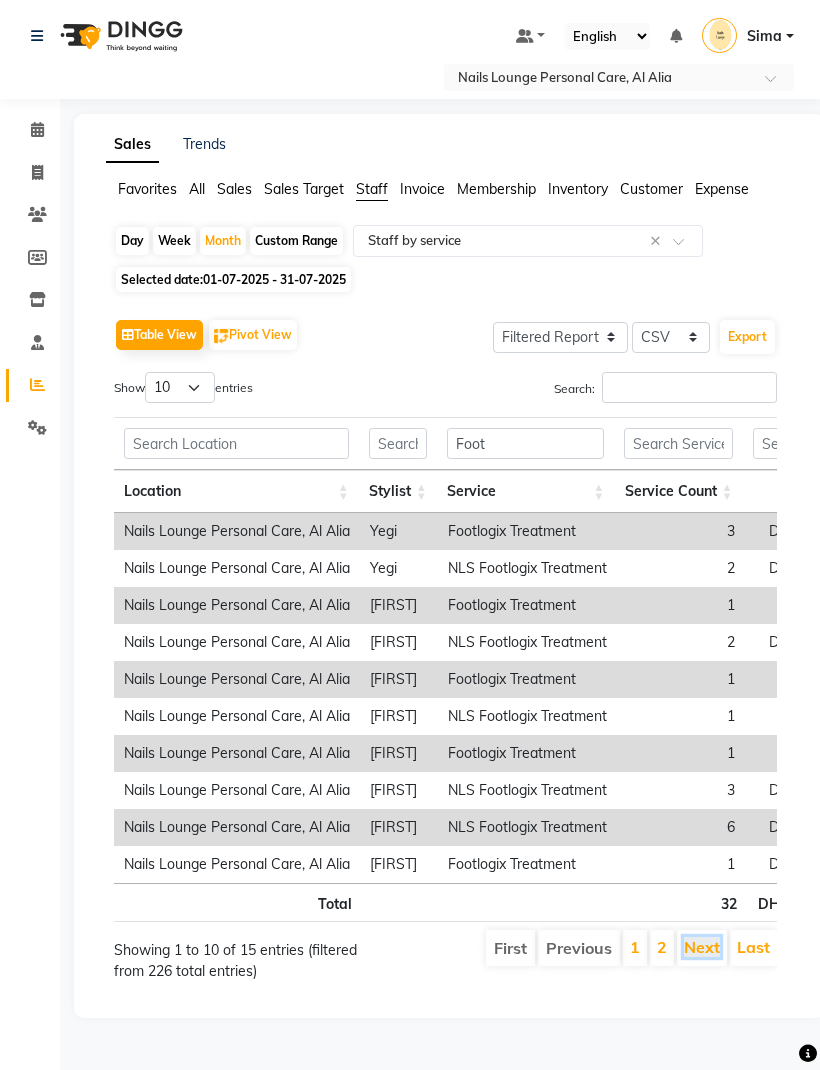 click on "Next" at bounding box center [702, 947] 